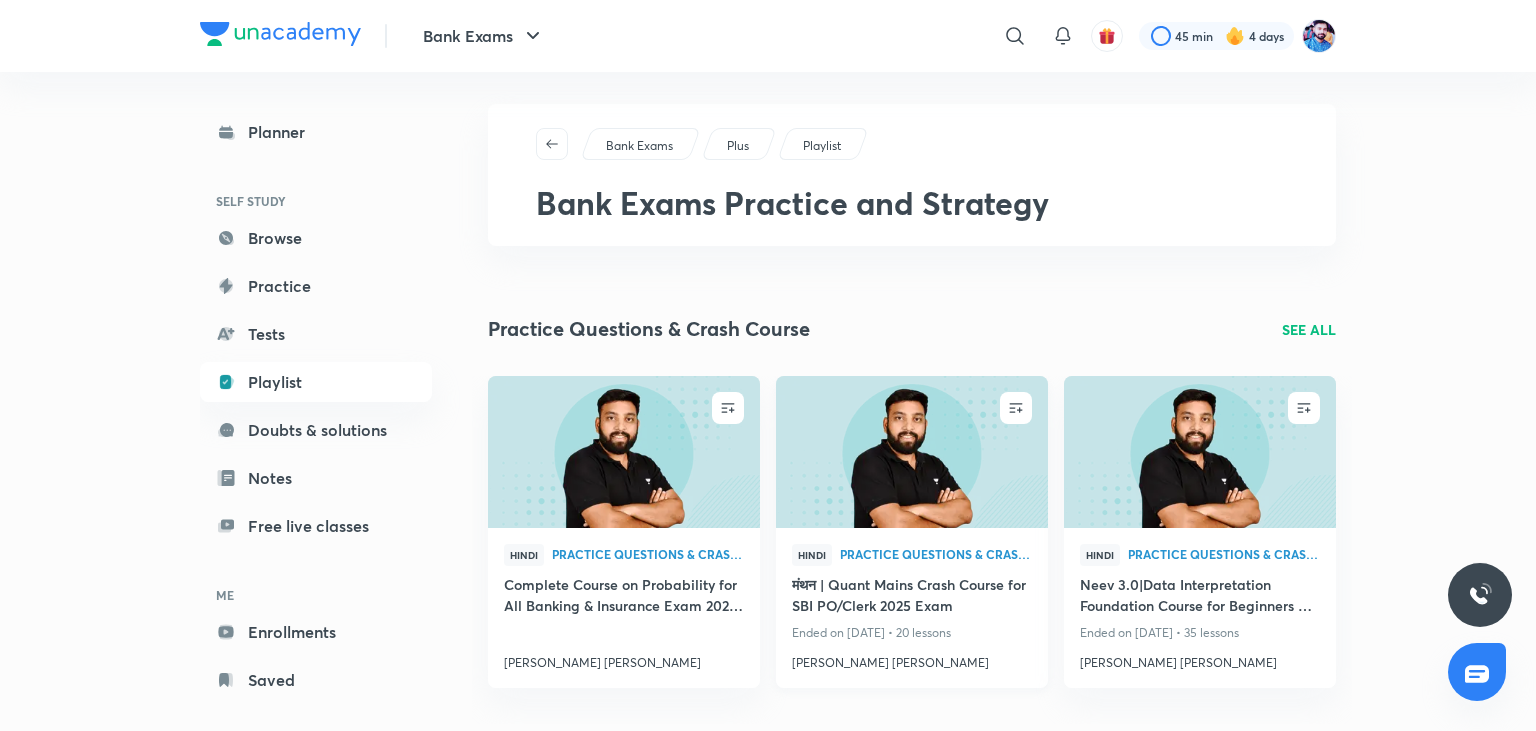 scroll, scrollTop: 0, scrollLeft: 0, axis: both 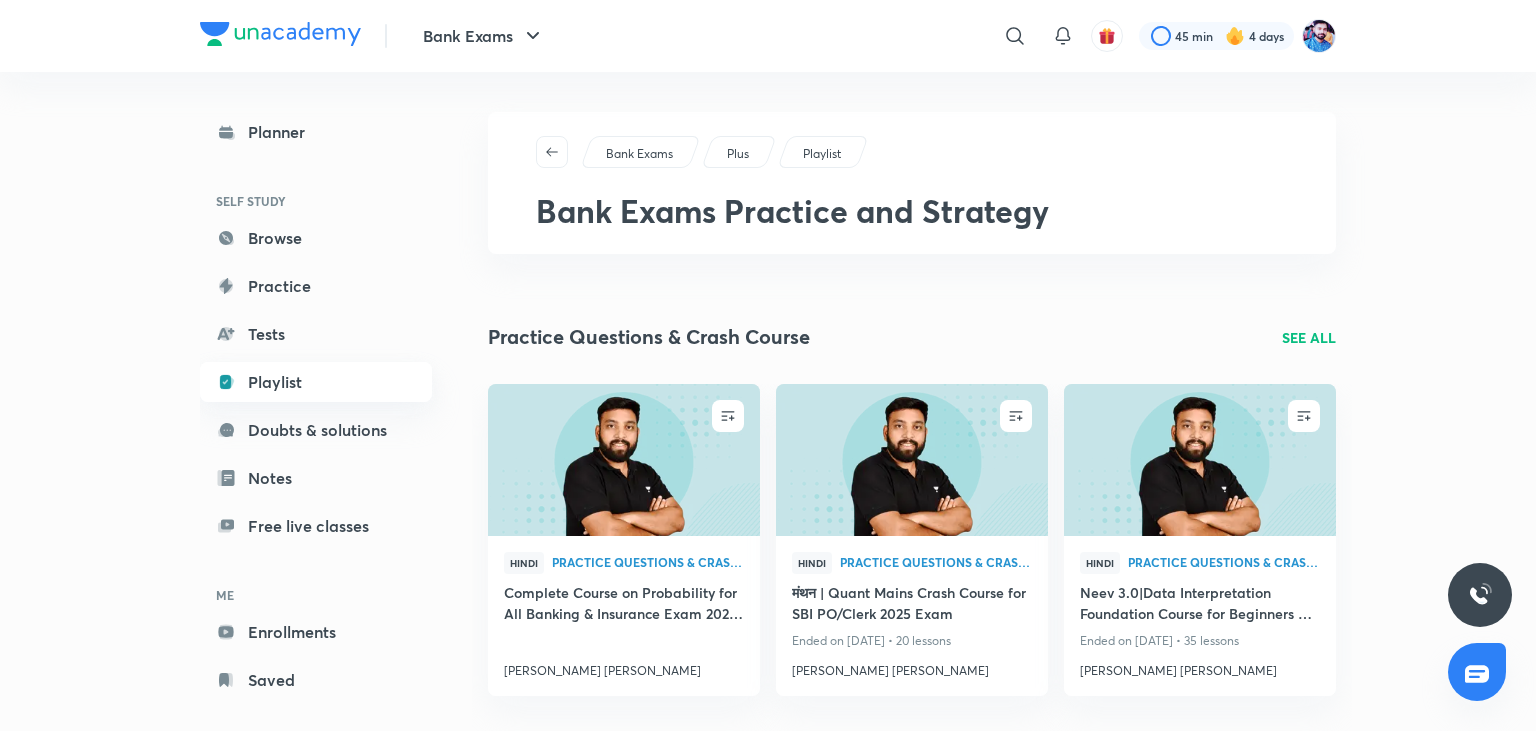 click on "Playlist" at bounding box center (316, 382) 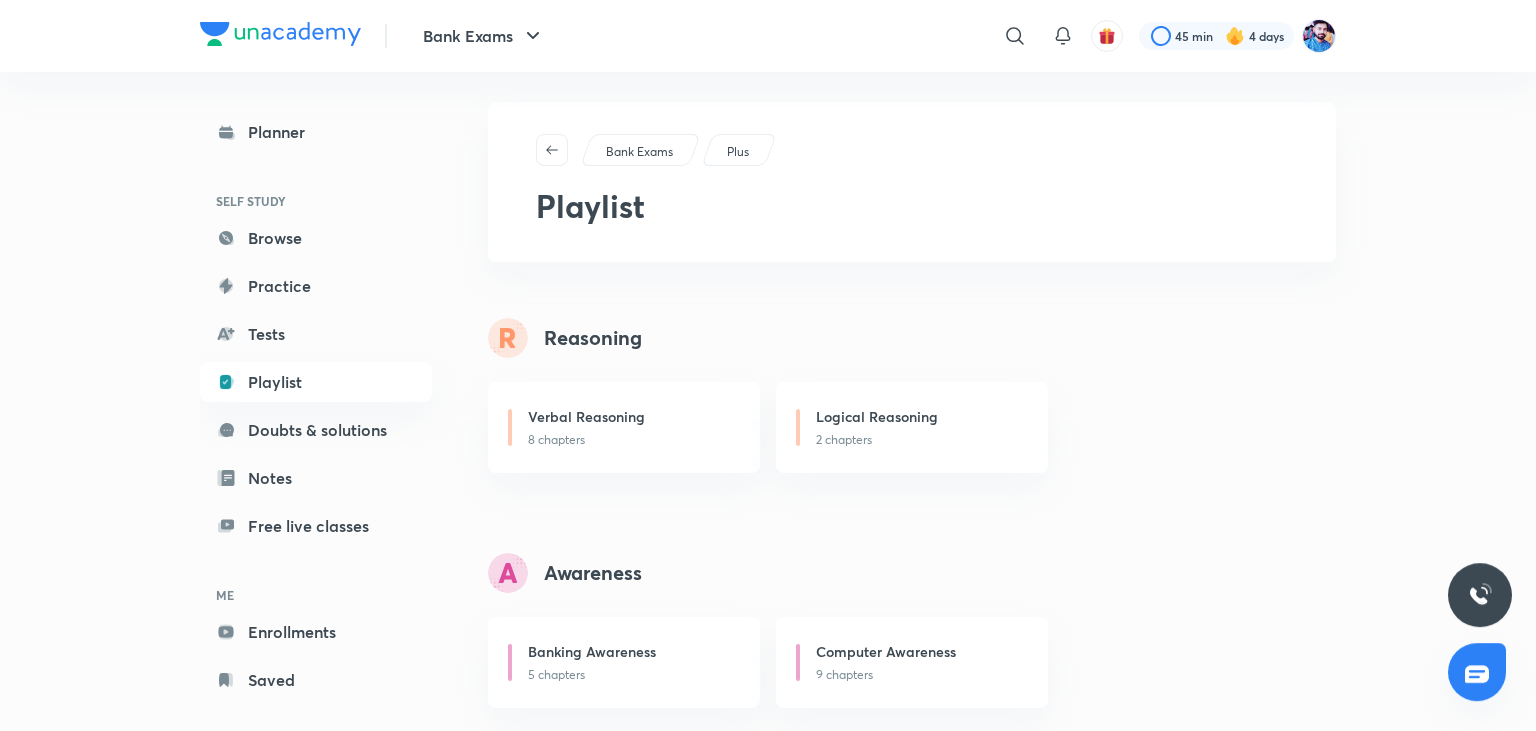 scroll, scrollTop: 0, scrollLeft: 0, axis: both 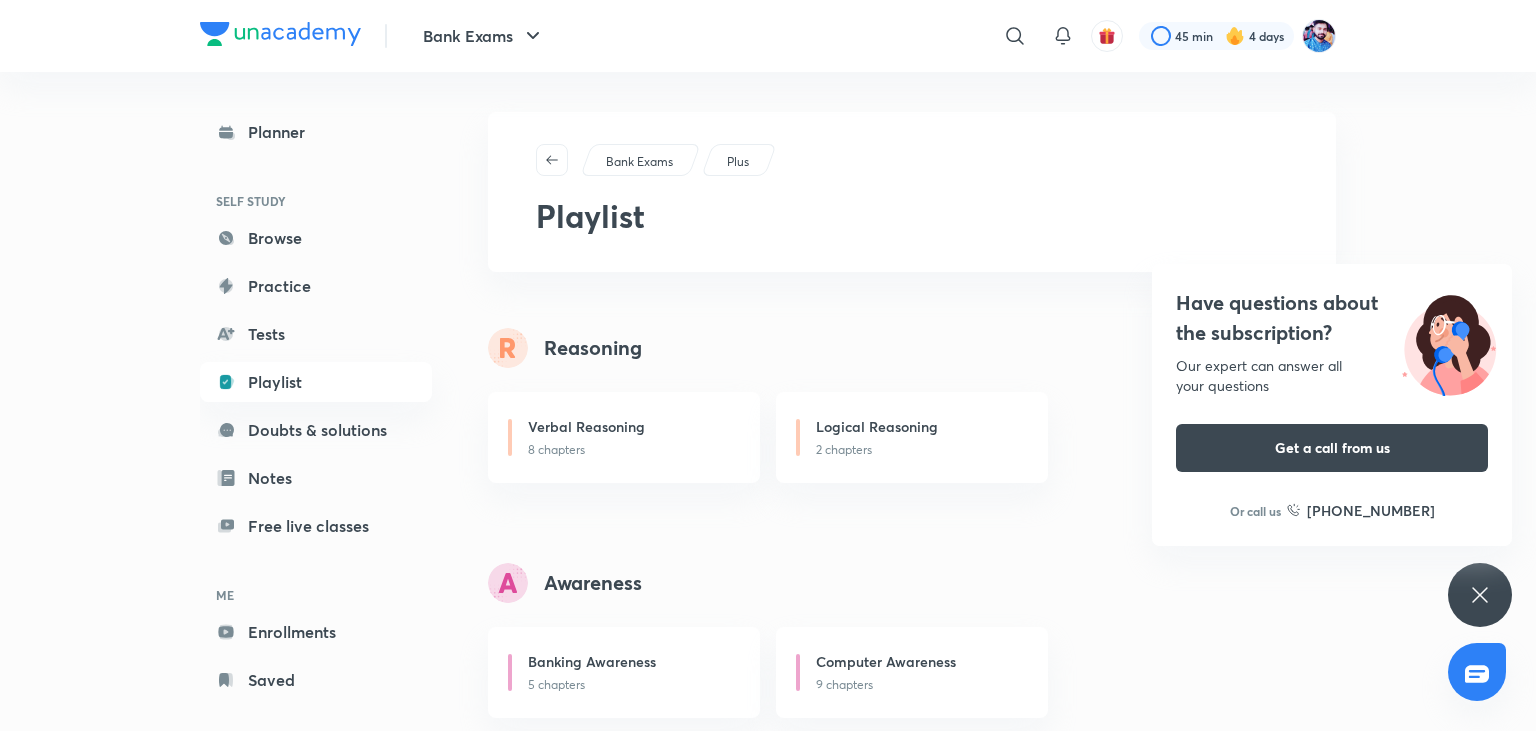 click 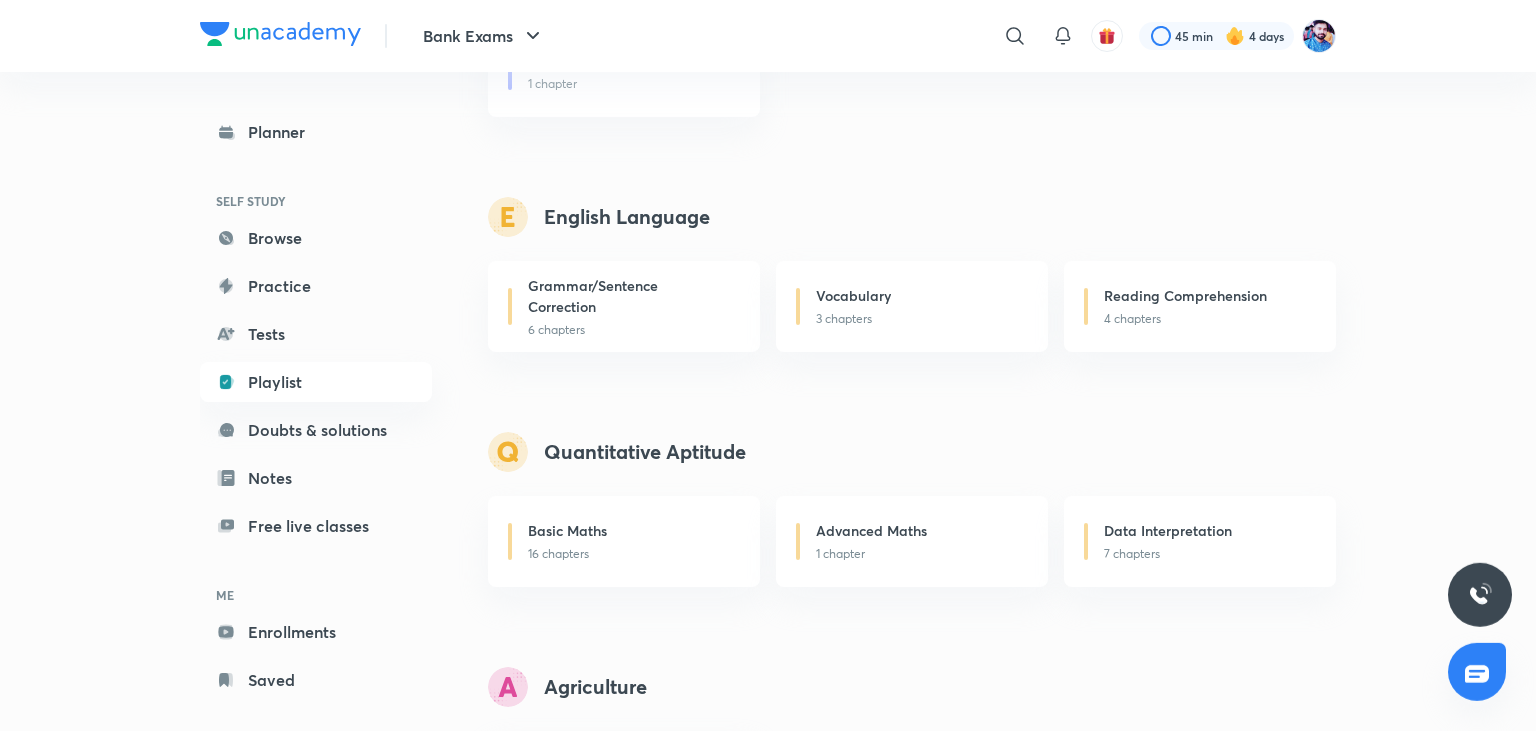 scroll, scrollTop: 837, scrollLeft: 0, axis: vertical 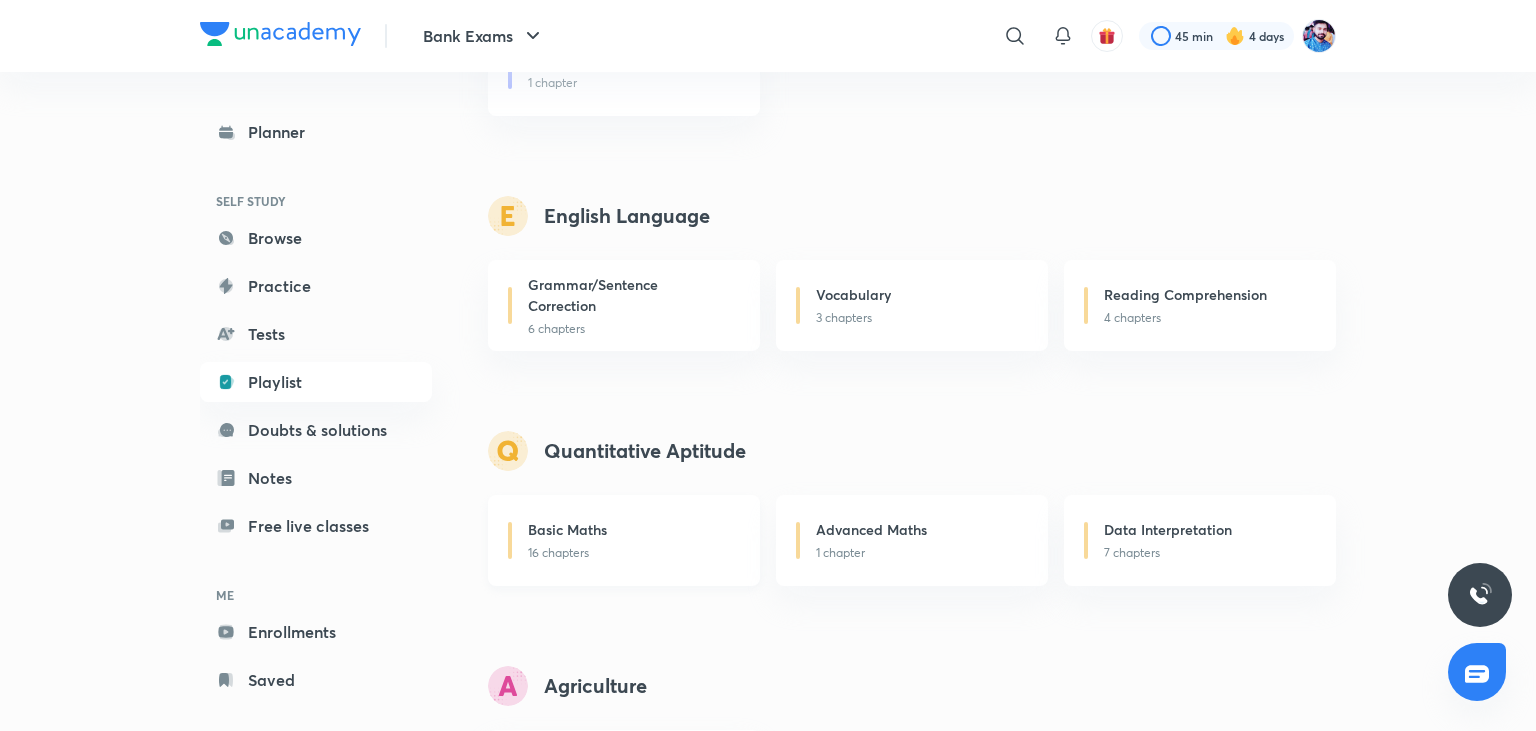 click on "16 chapters" at bounding box center (632, 553) 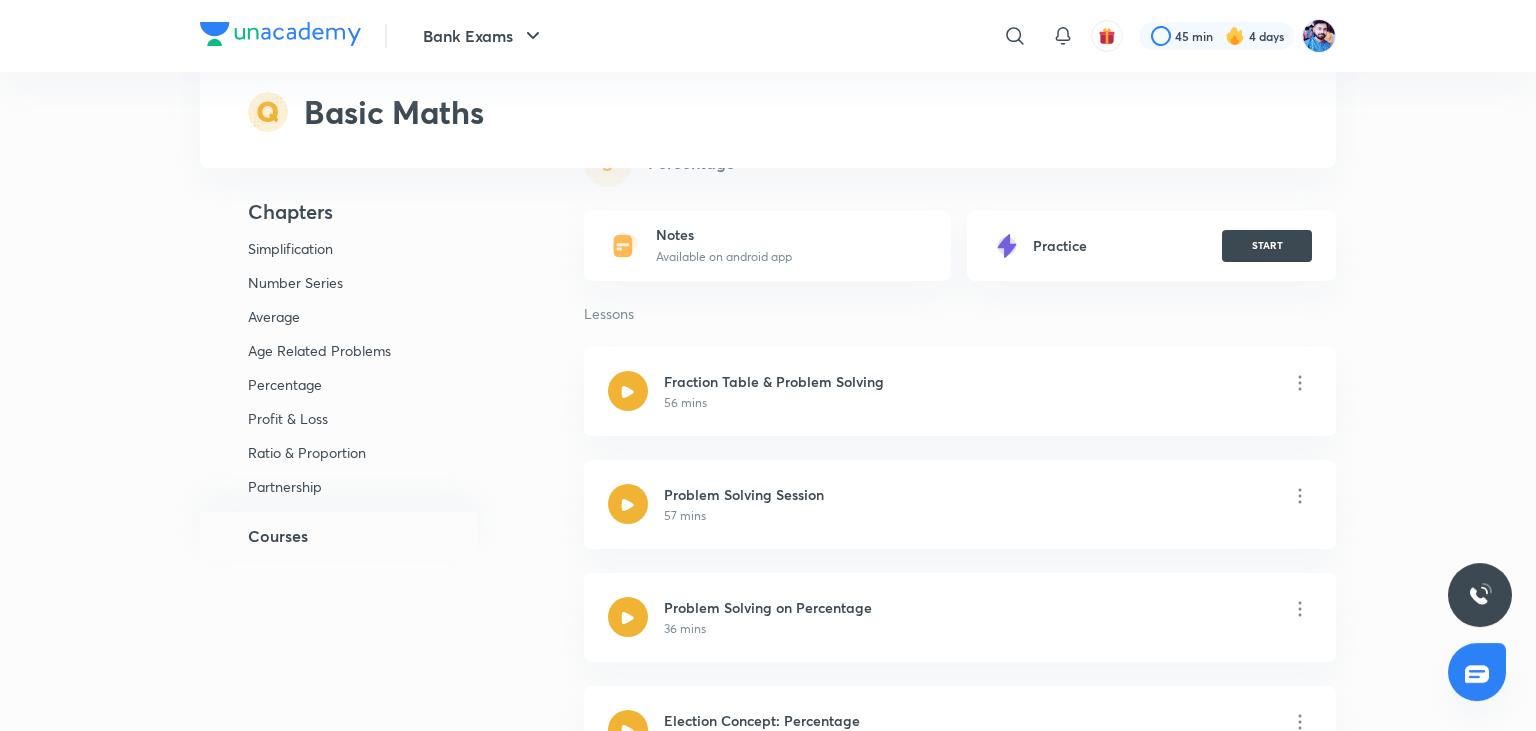 scroll, scrollTop: 2520, scrollLeft: 0, axis: vertical 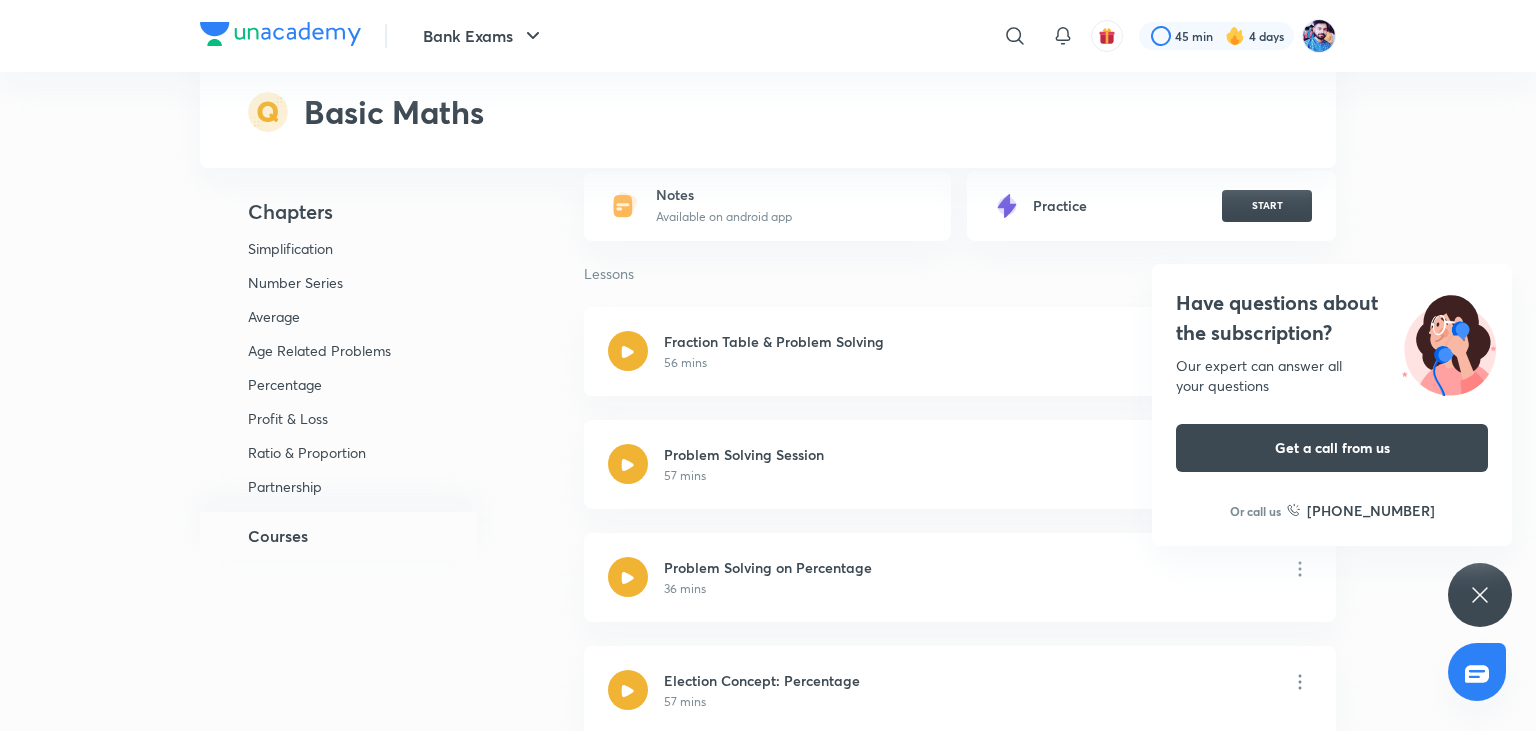 click 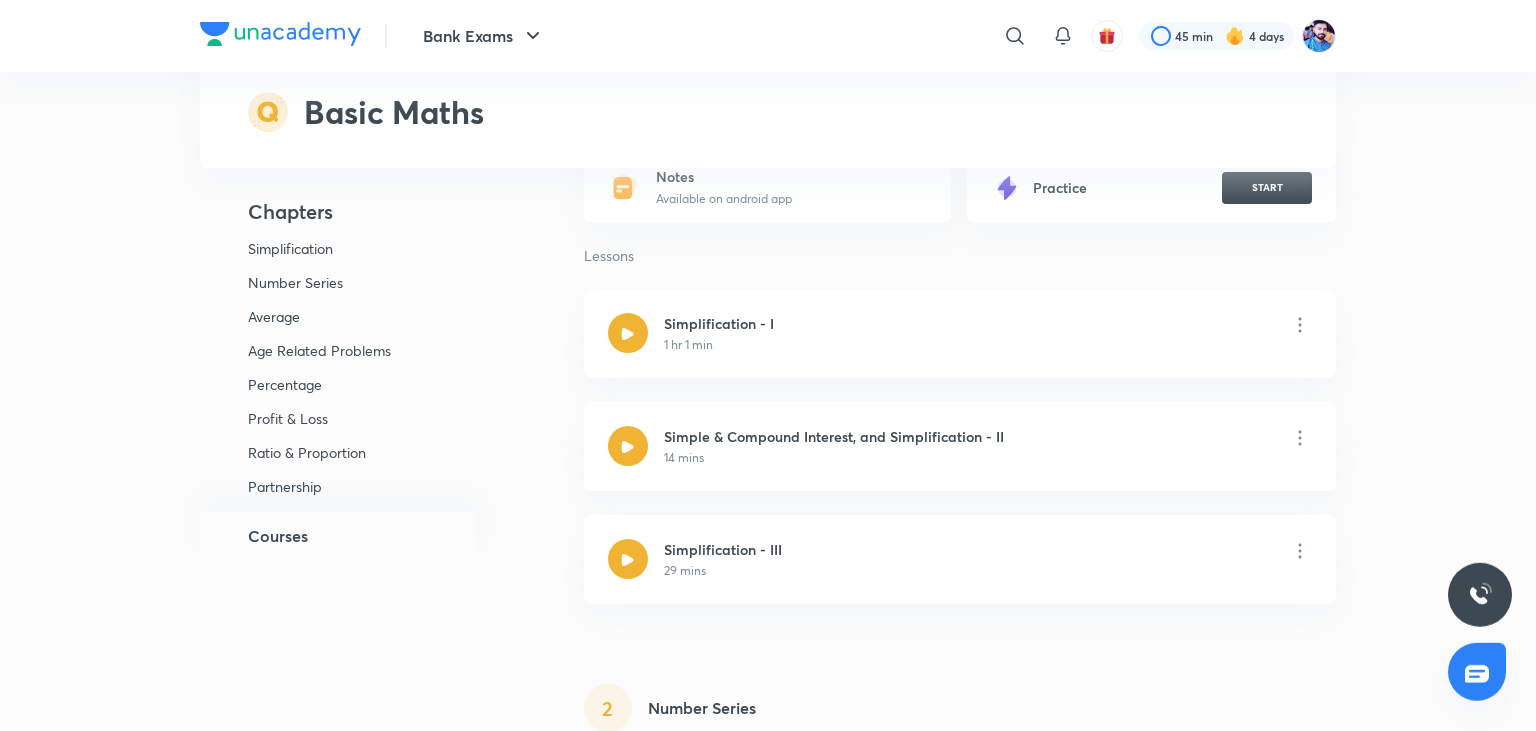 scroll, scrollTop: 240, scrollLeft: 0, axis: vertical 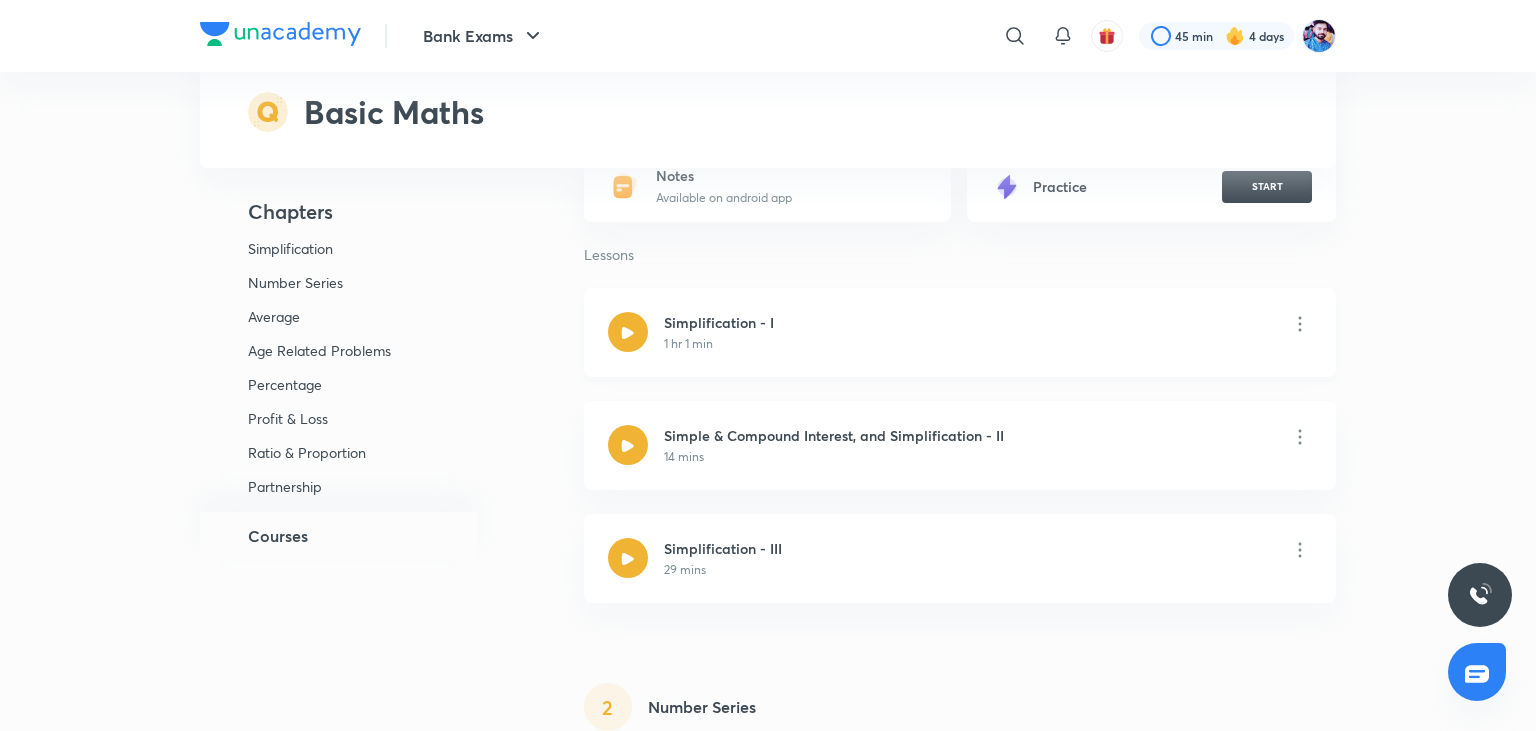 click on "Simplification - I" at bounding box center [744, 322] 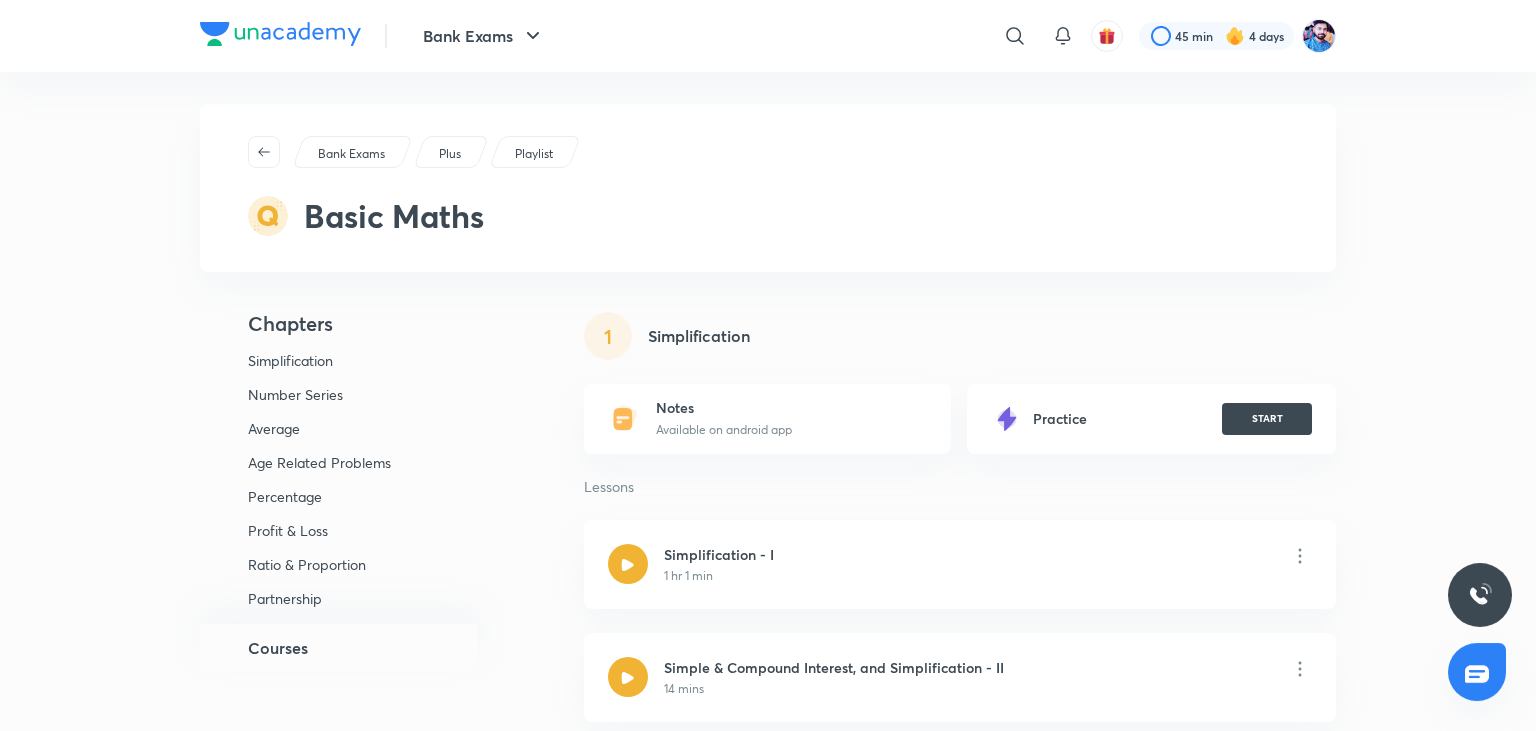 scroll, scrollTop: 0, scrollLeft: 0, axis: both 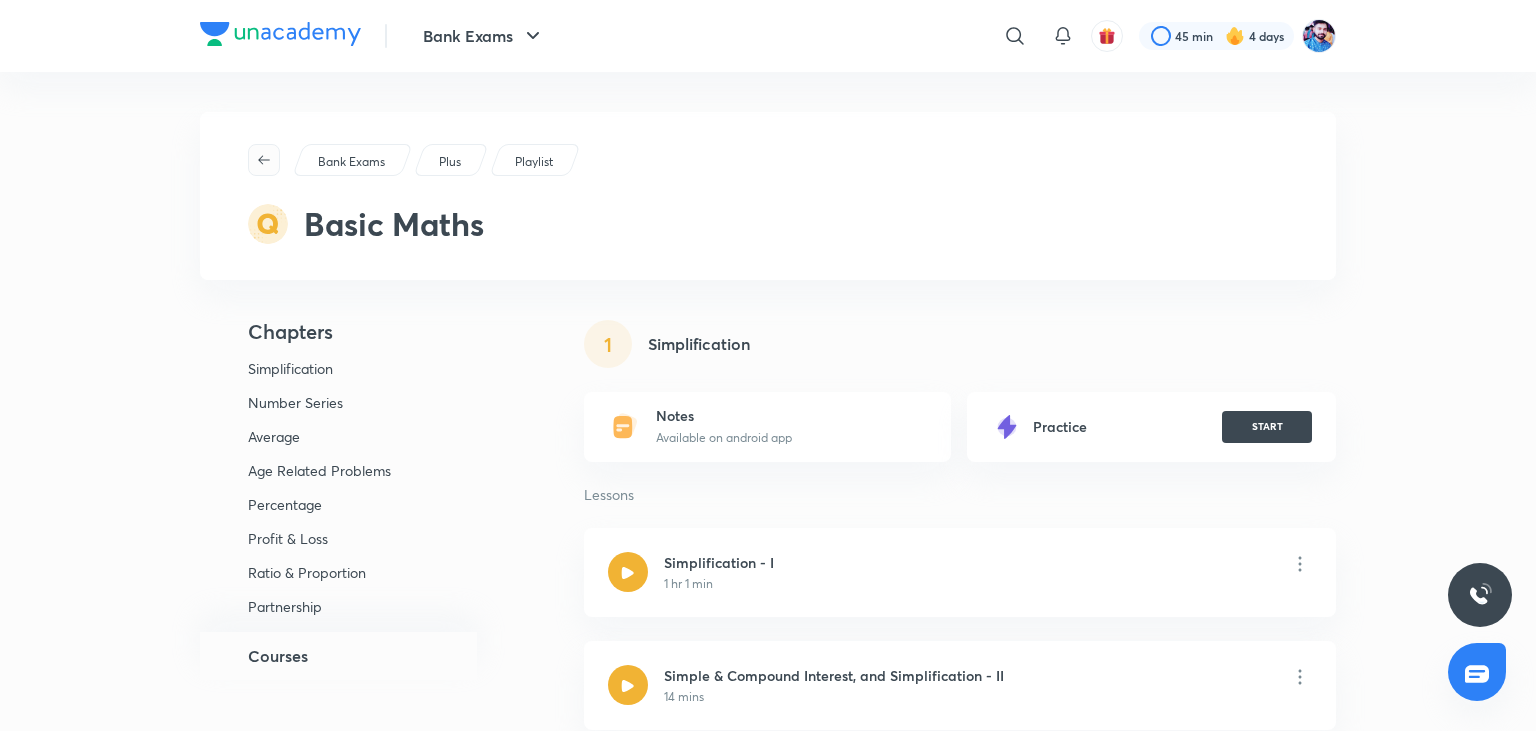 click 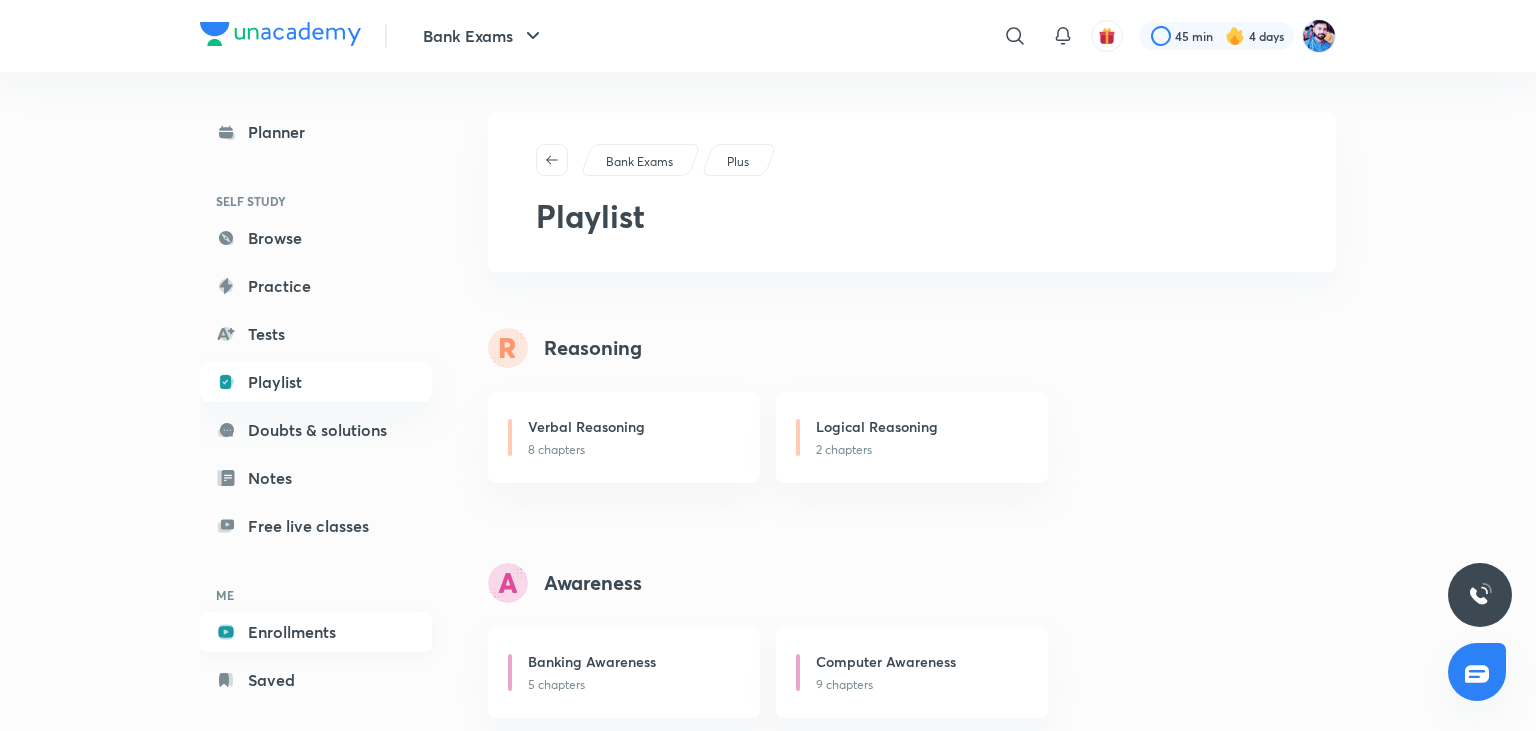 click on "Enrollments" at bounding box center [316, 632] 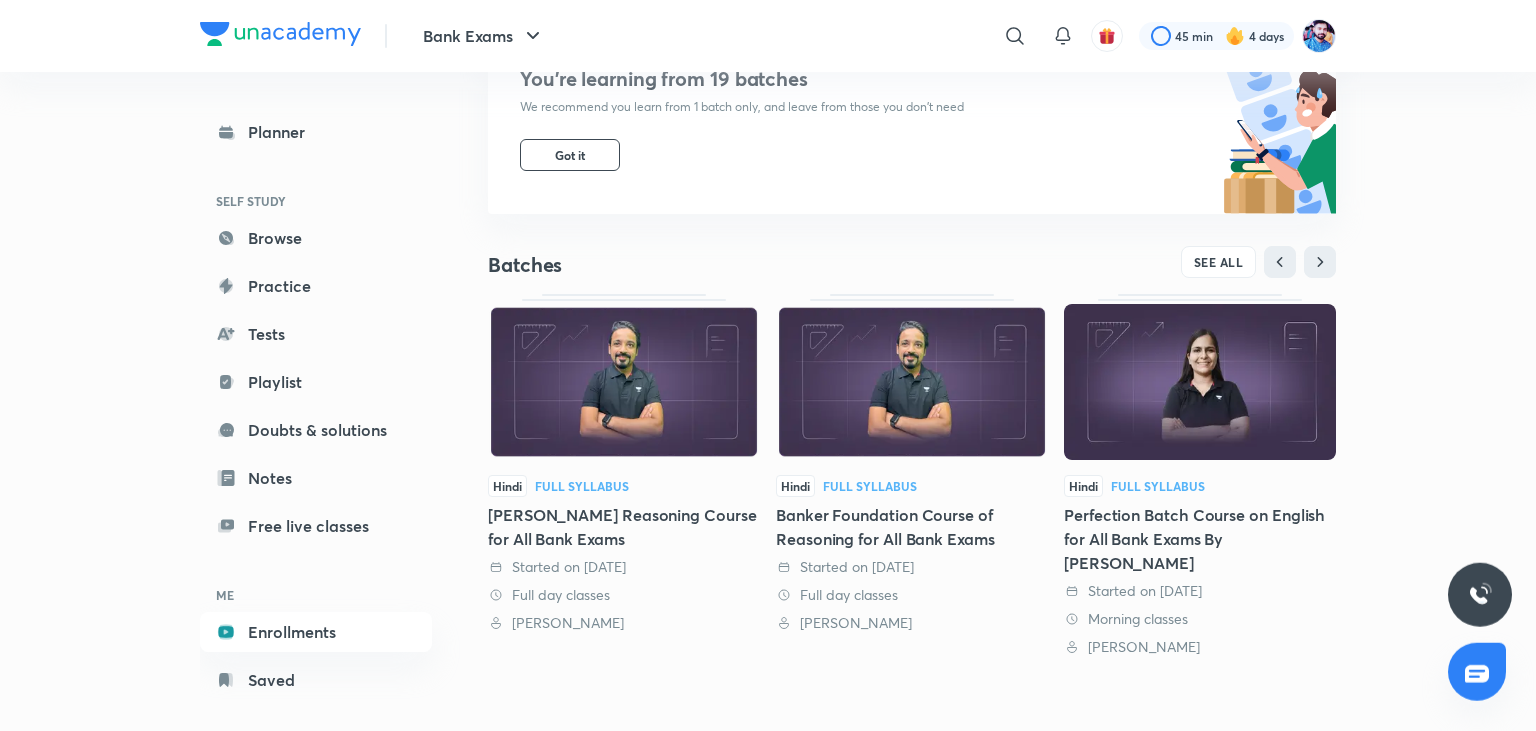 scroll, scrollTop: 240, scrollLeft: 0, axis: vertical 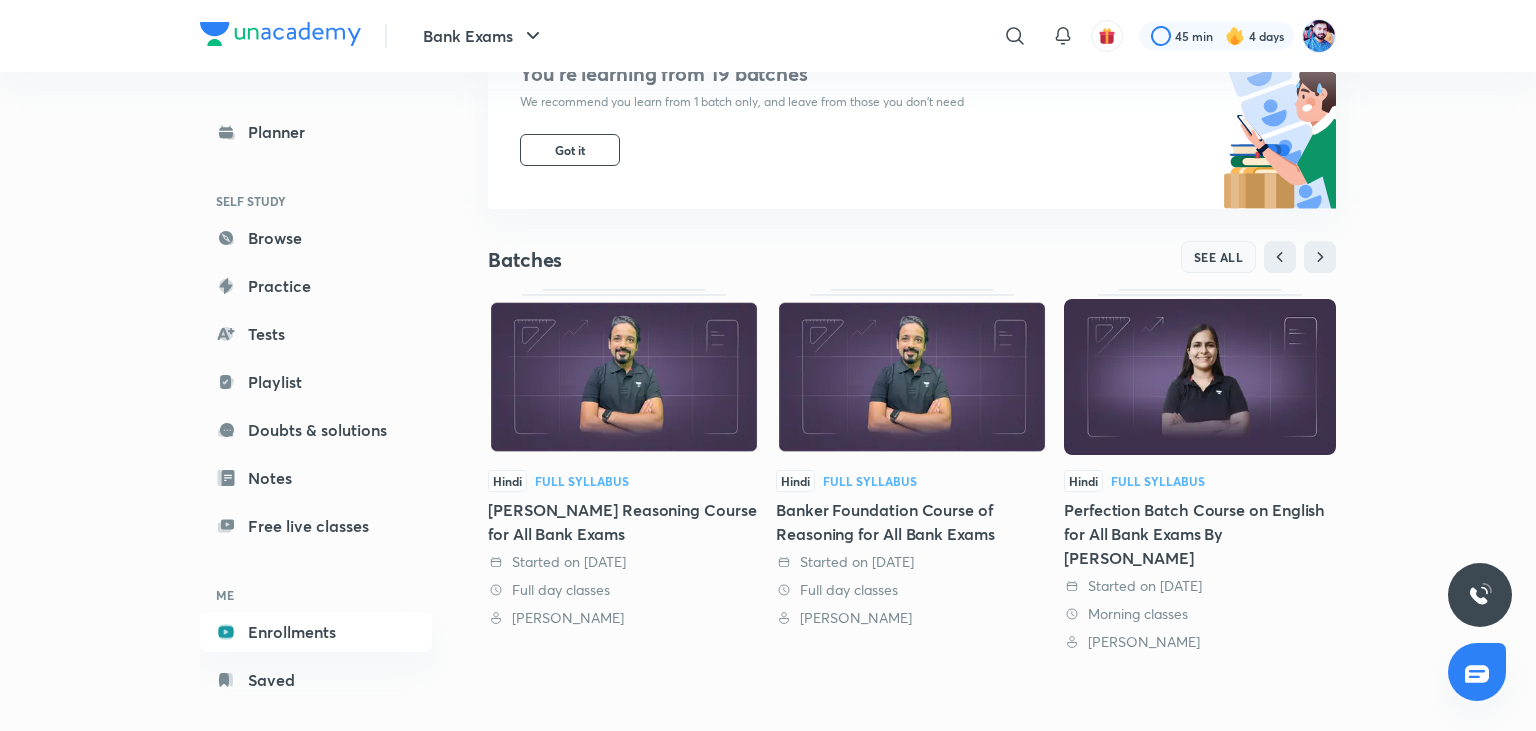 click on "SEE ALL" at bounding box center [1219, 257] 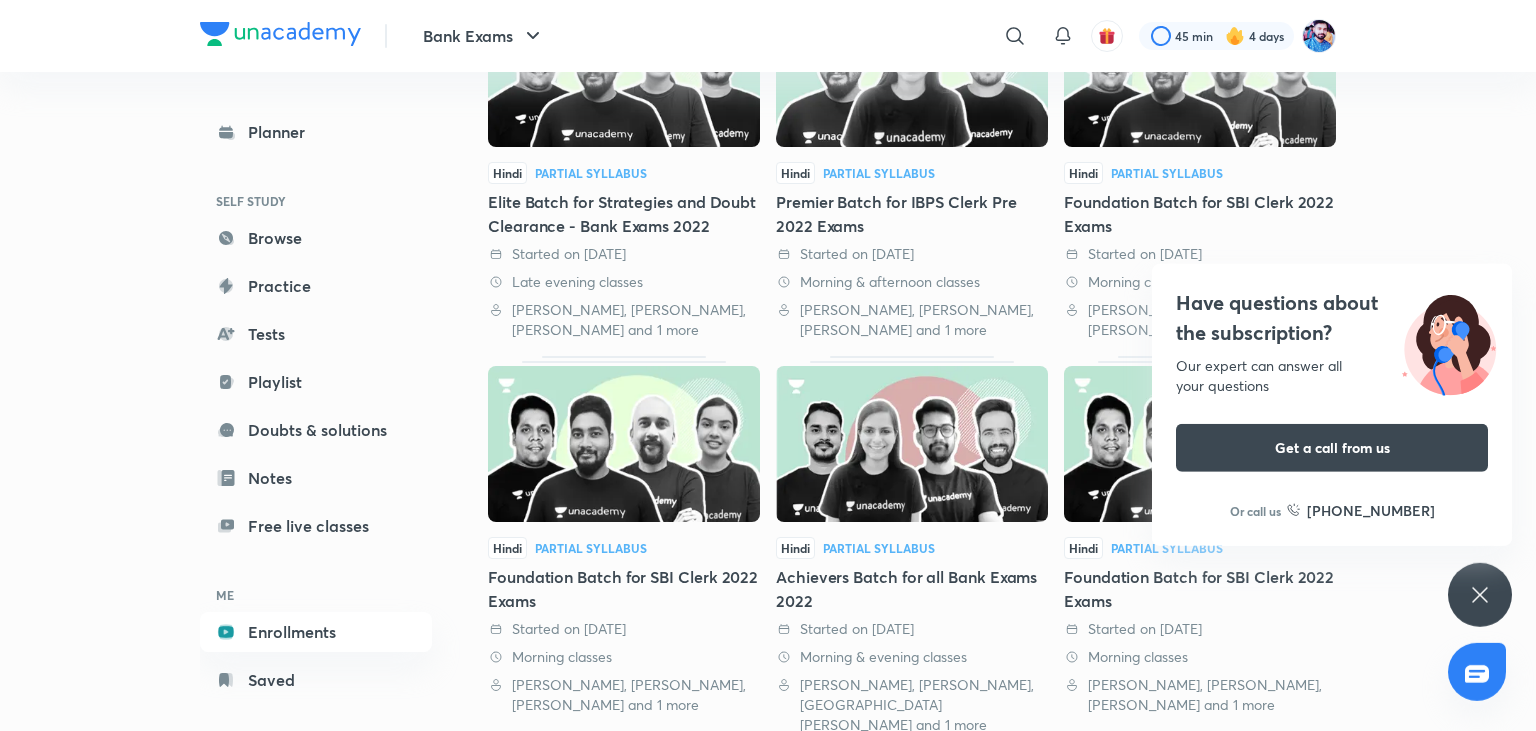 scroll, scrollTop: 2021, scrollLeft: 0, axis: vertical 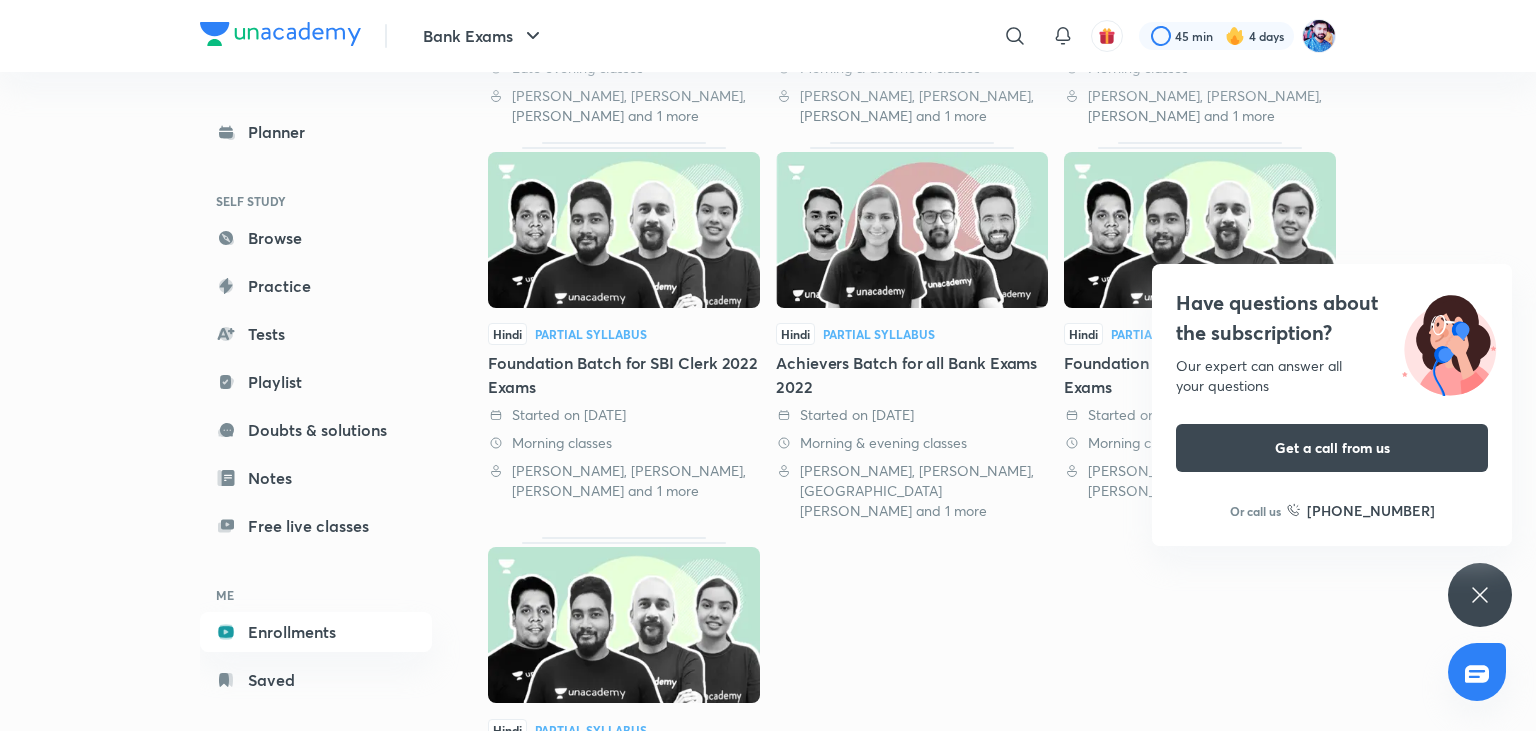 click on "Have questions about the subscription? Our expert can answer all your questions Get a call from us Or call us [PHONE_NUMBER]" at bounding box center [1480, 595] 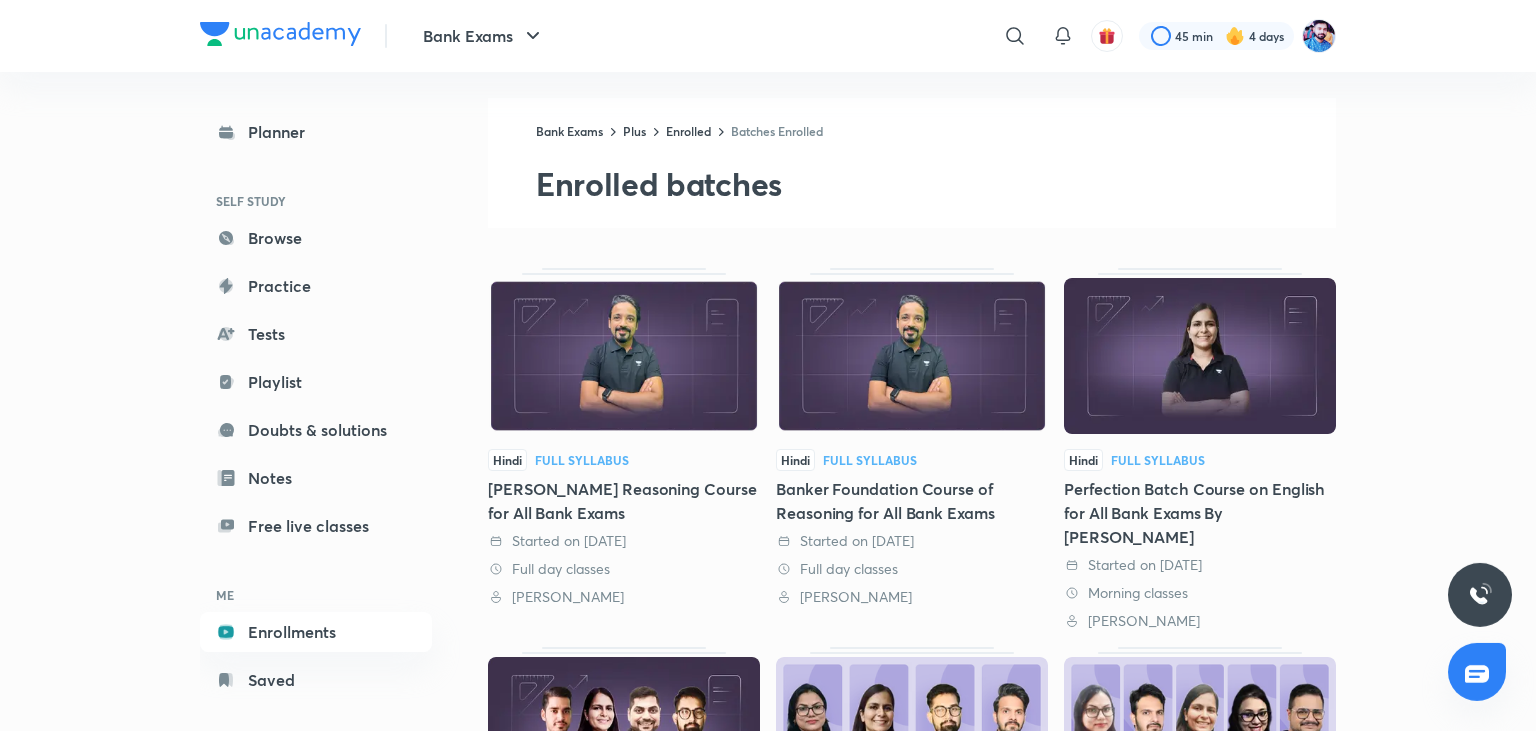 scroll, scrollTop: 0, scrollLeft: 0, axis: both 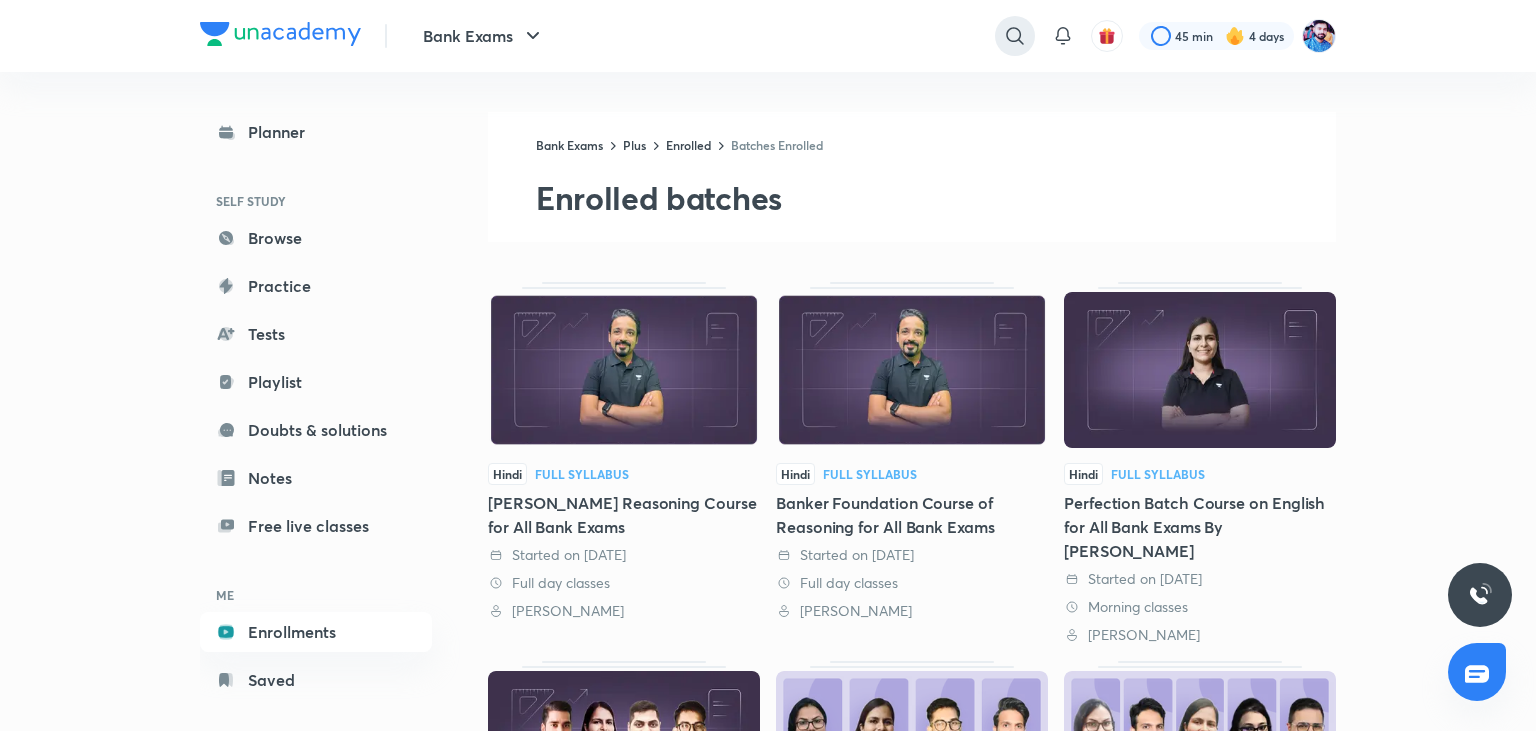 click at bounding box center (1015, 36) 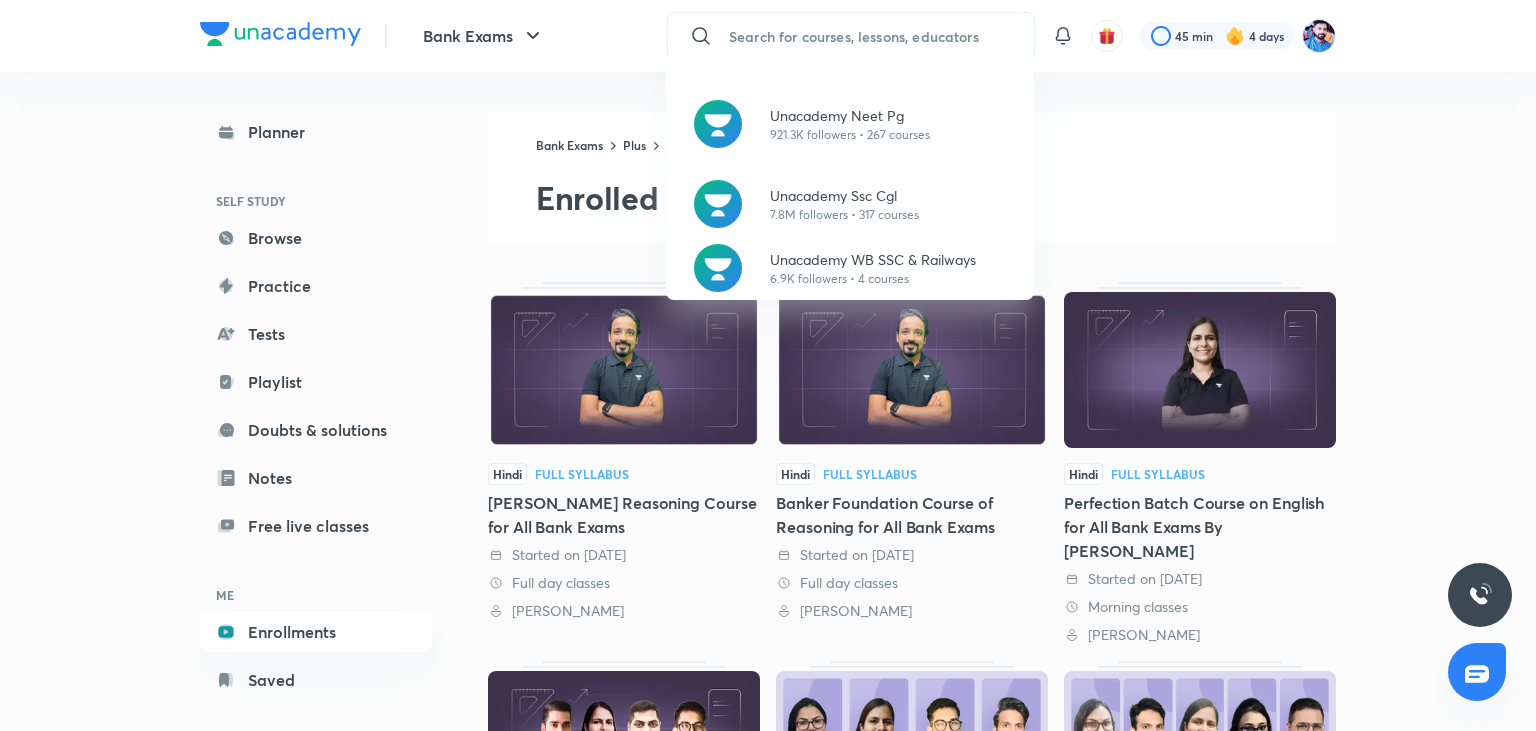 click on "Unacademy Neet Pg 921.3K followers • 267 courses   Unacademy Ssc Cgl 7.8M followers • 317 courses Unacademy WB SSC & Railways 6.9K followers • 4 courses" at bounding box center [768, 365] 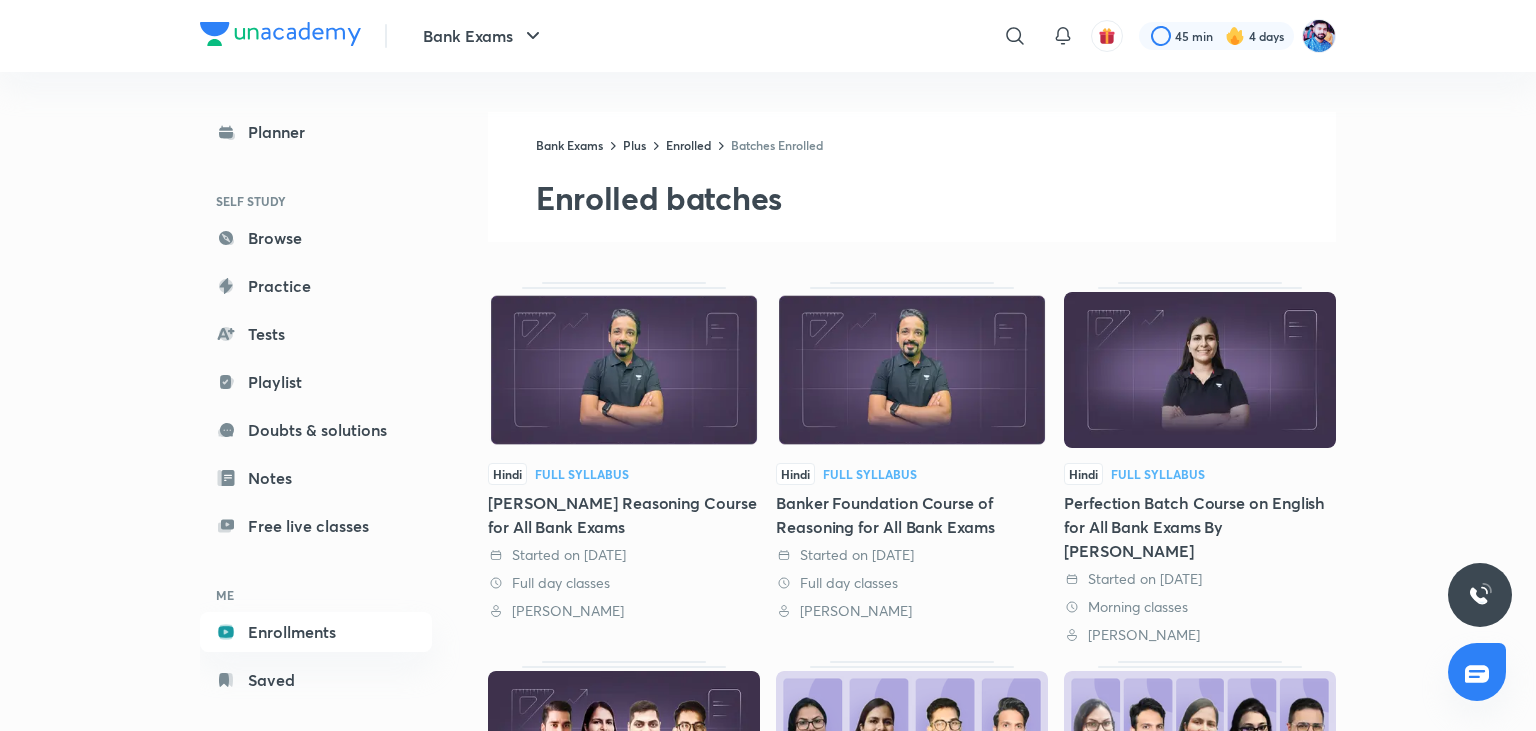 click on "​" at bounding box center [1023, 36] 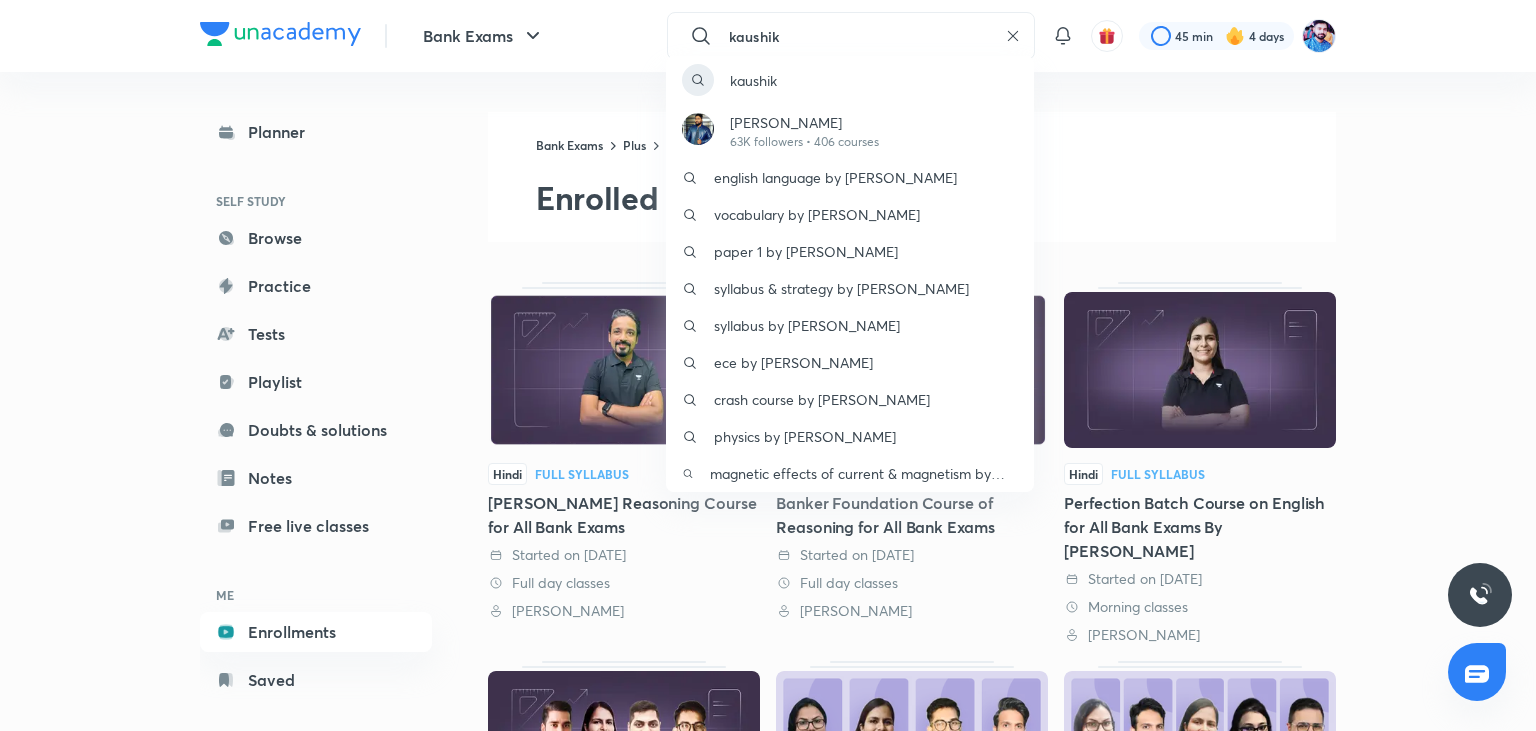 type on "kaushik" 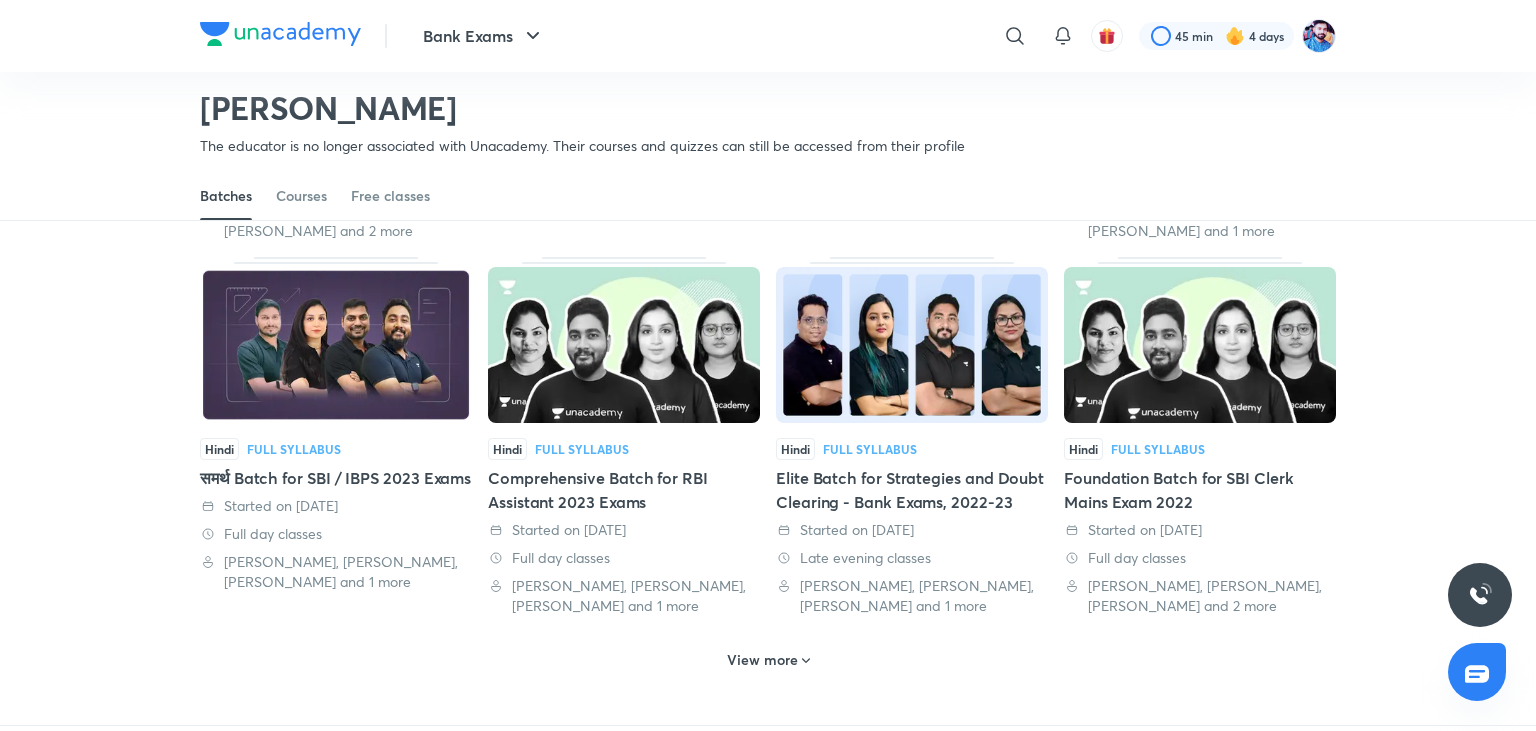 scroll, scrollTop: 0, scrollLeft: 0, axis: both 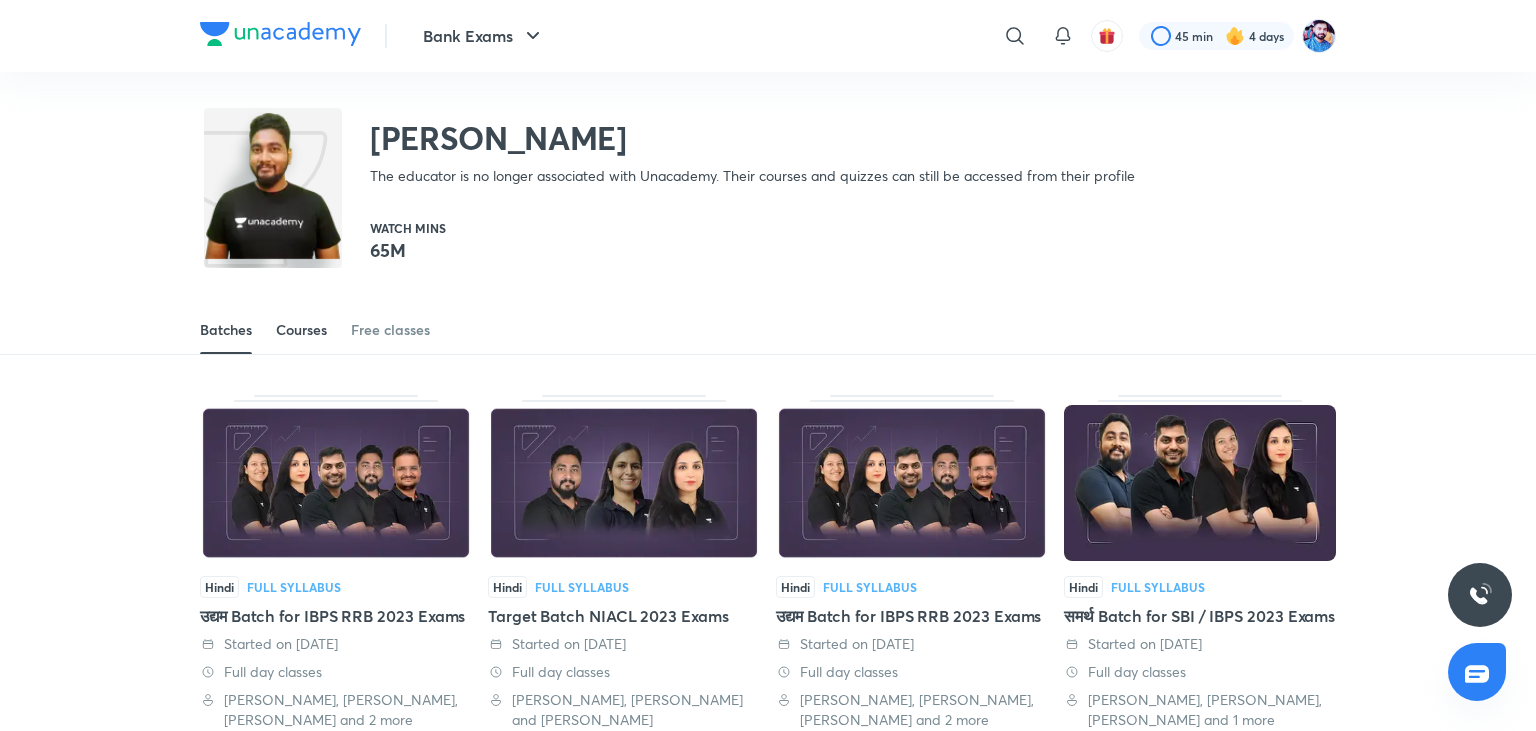 click on "Courses" at bounding box center [301, 330] 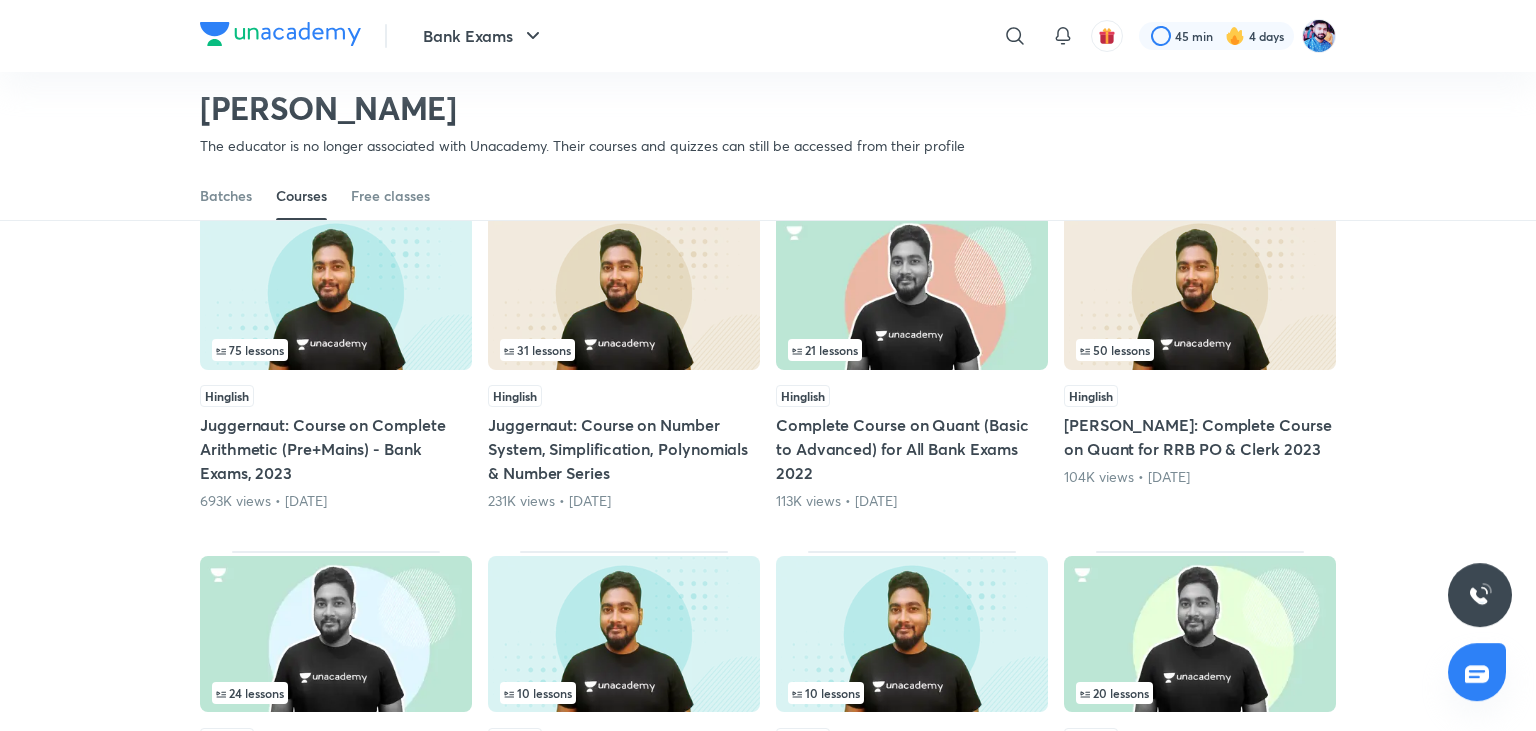 scroll, scrollTop: 202, scrollLeft: 0, axis: vertical 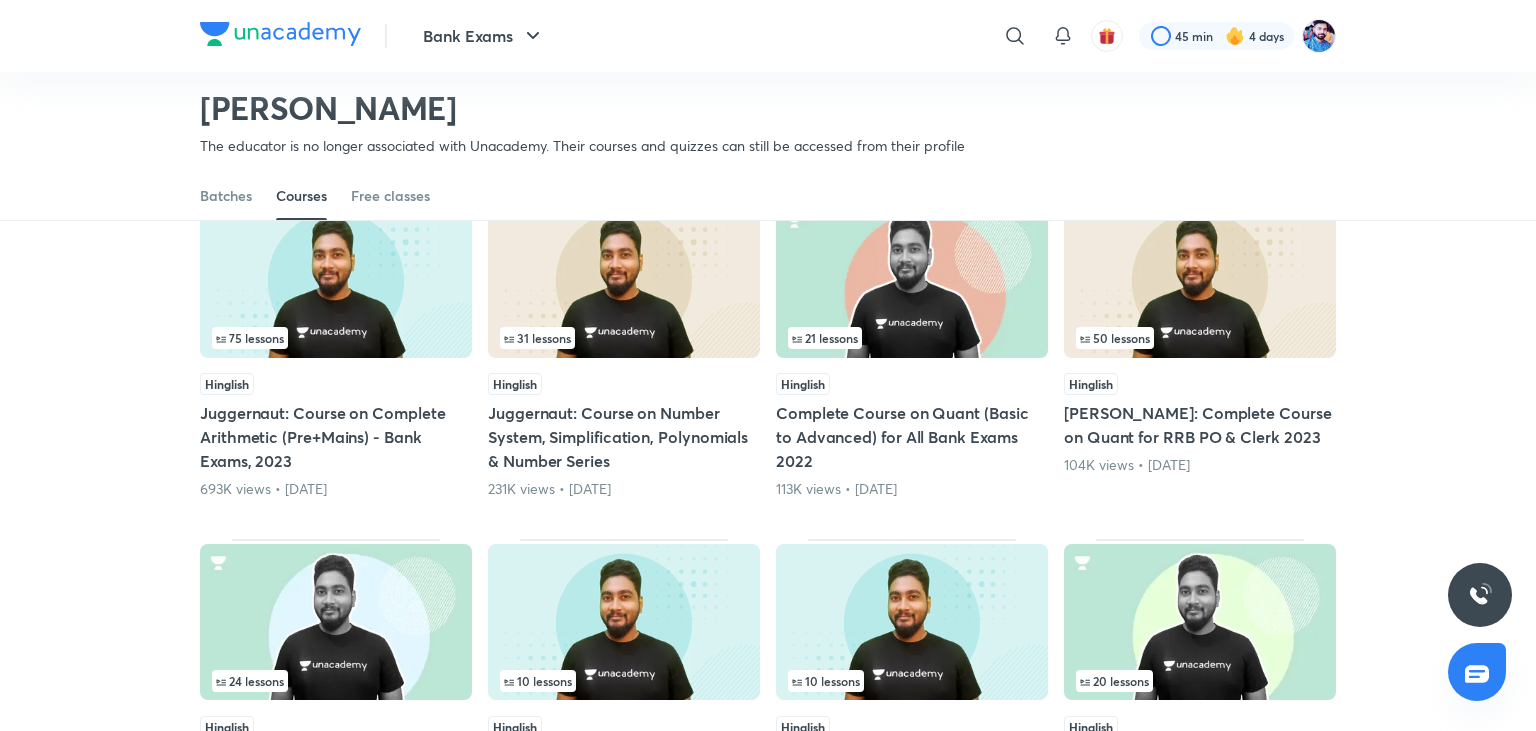 click on "Juggernaut: Course on Complete Arithmetic (Pre+Mains) - Bank Exams, 2023" at bounding box center [336, 437] 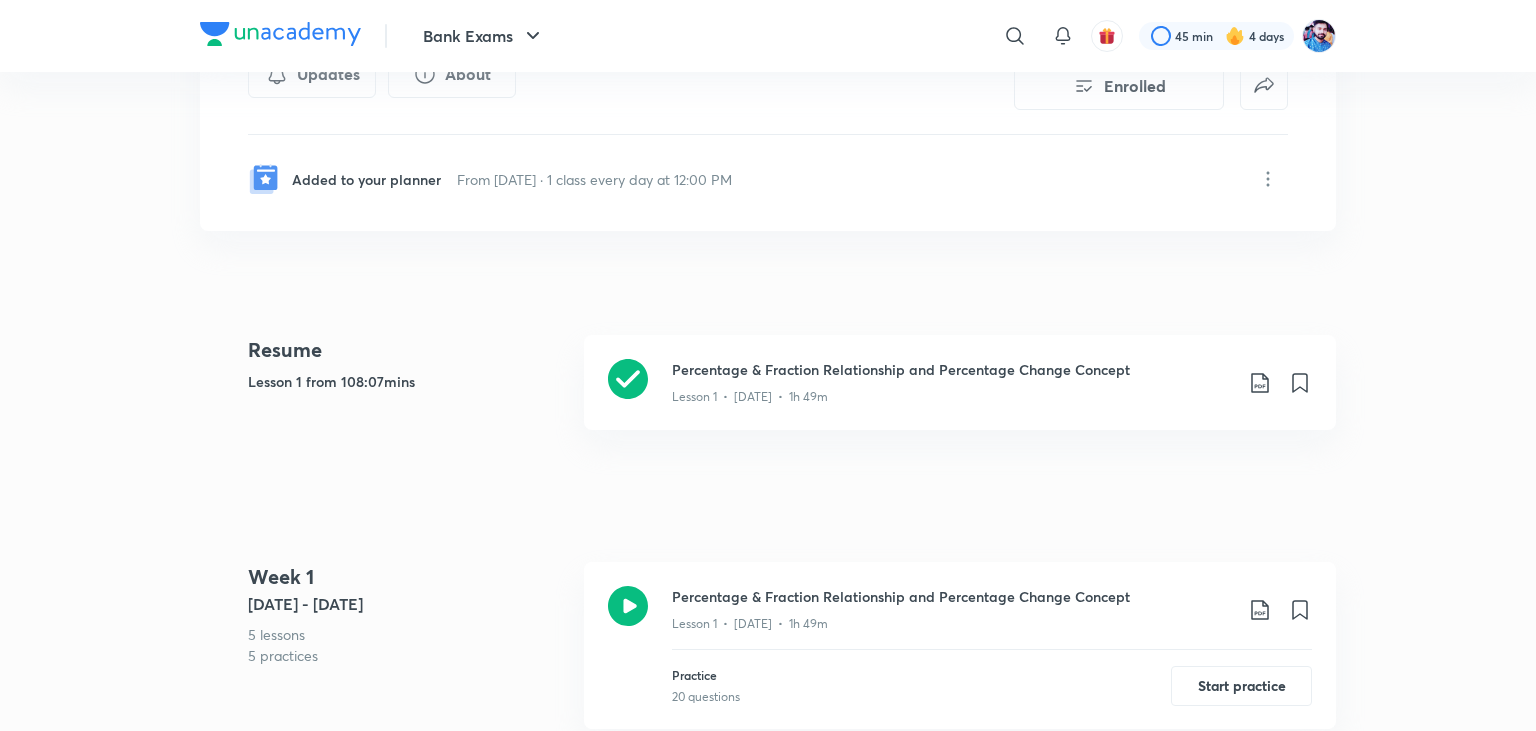 scroll, scrollTop: 0, scrollLeft: 0, axis: both 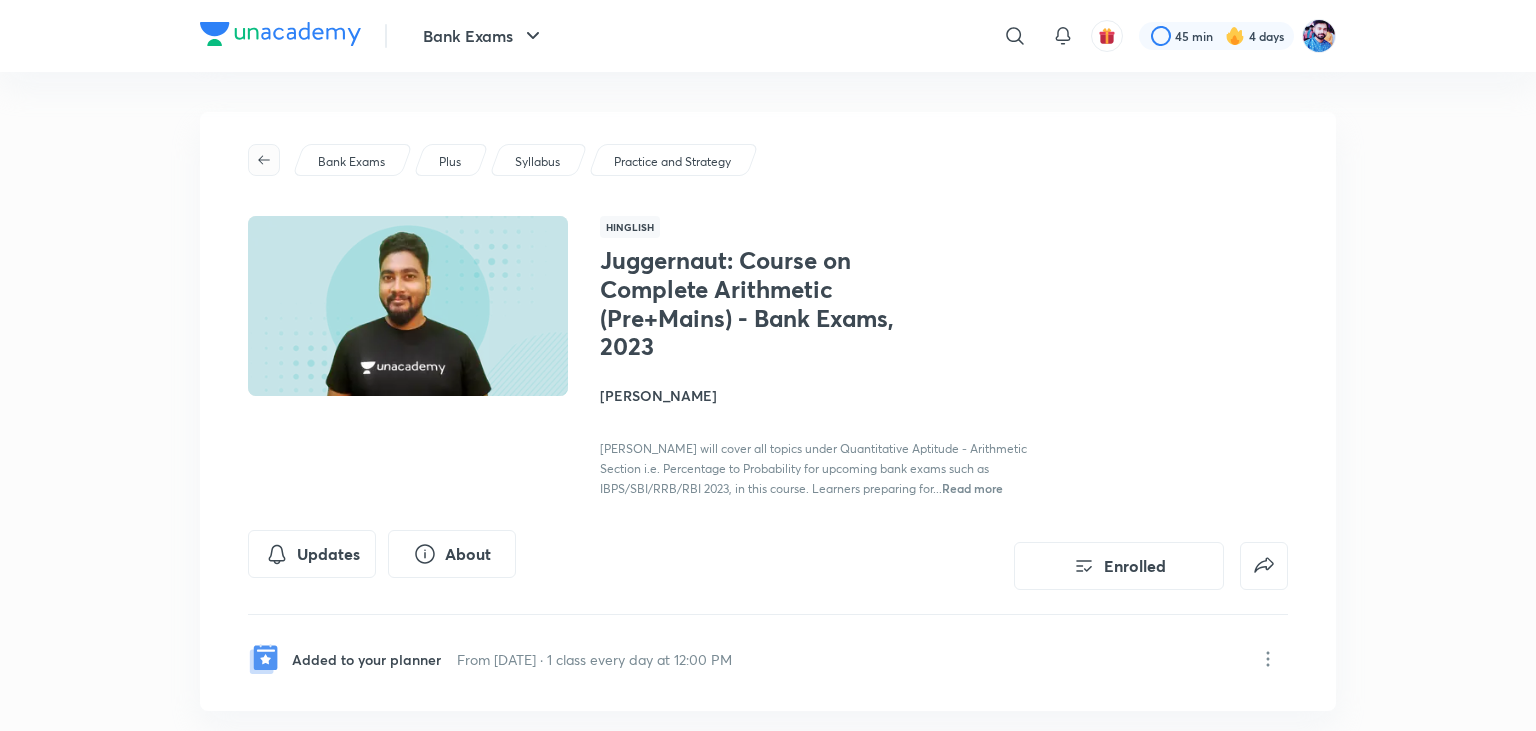 click at bounding box center (264, 160) 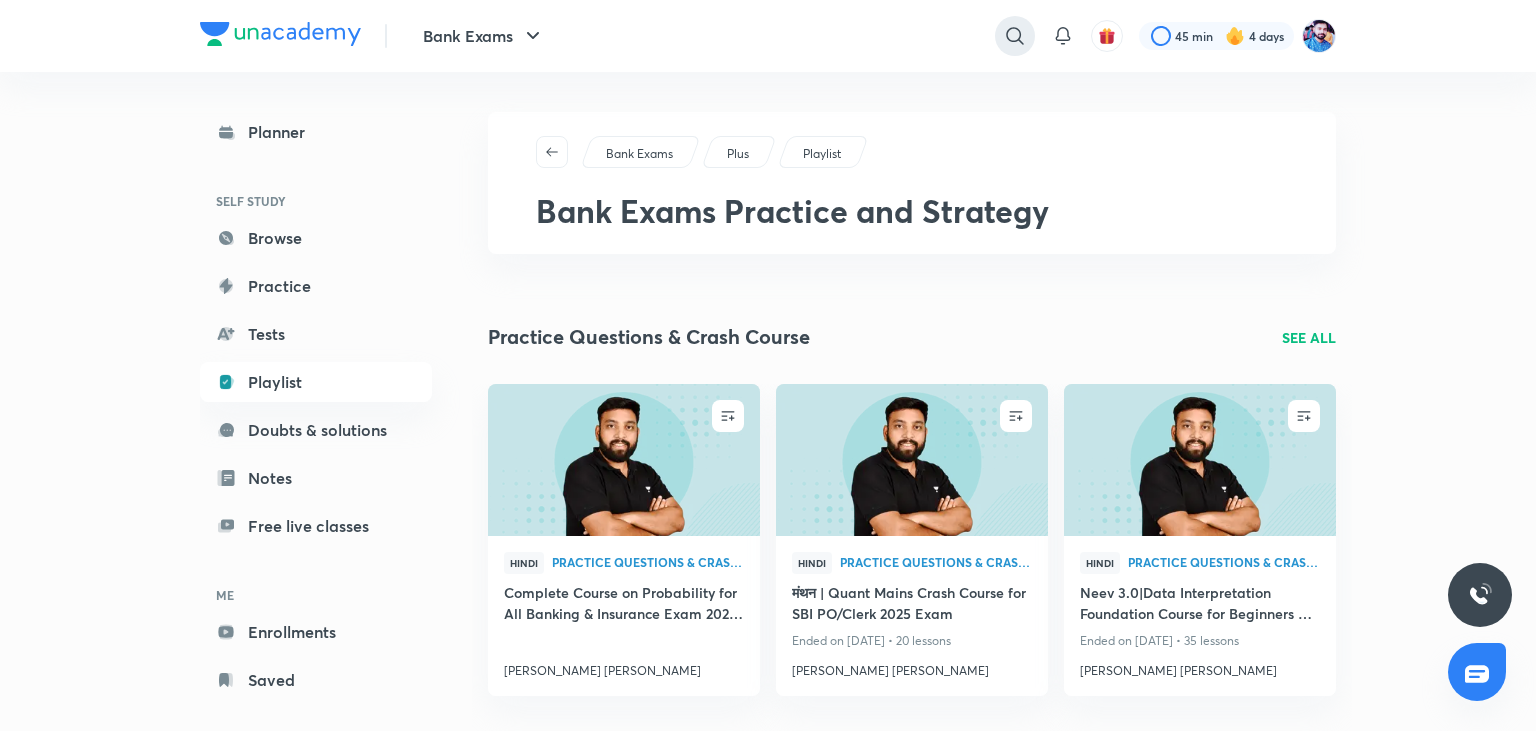 click at bounding box center (1015, 36) 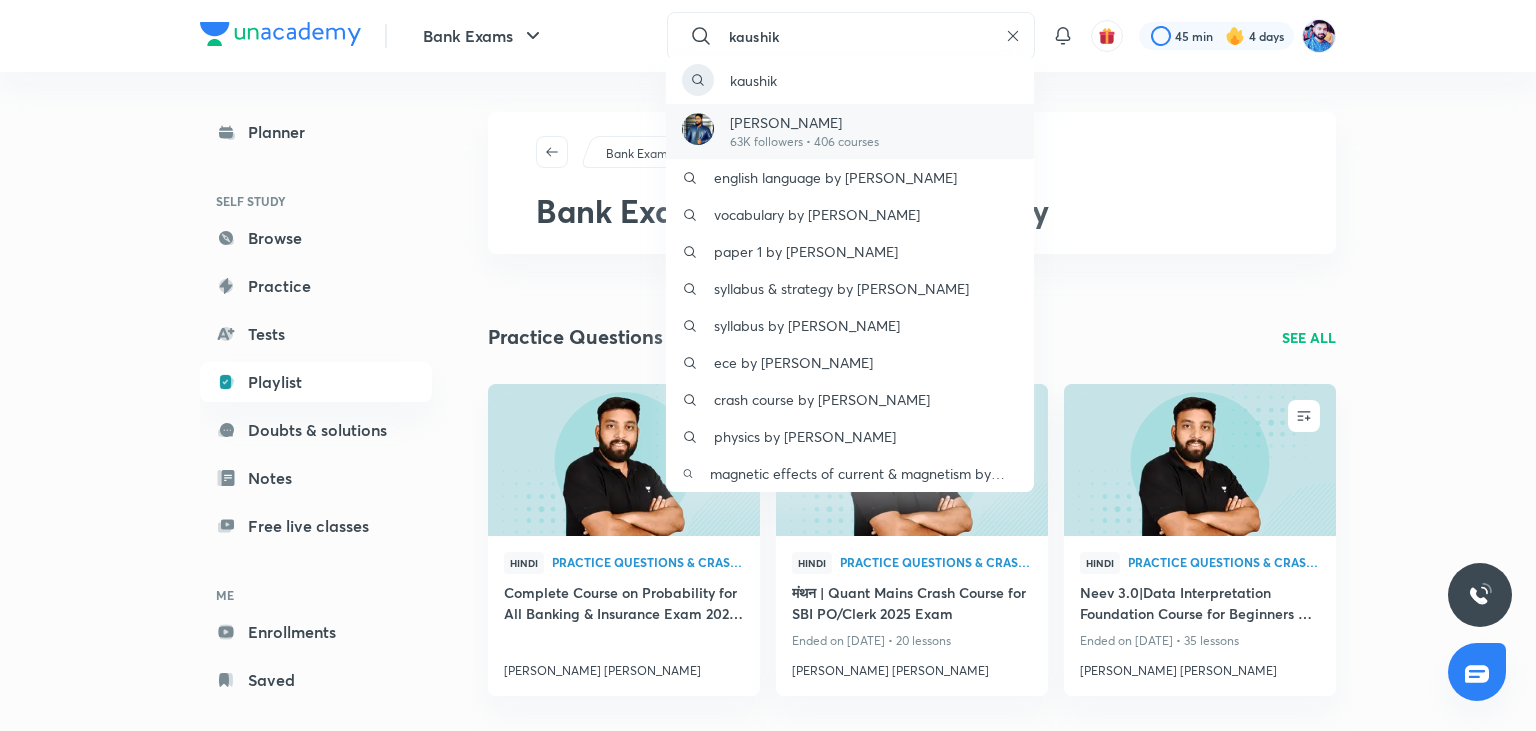 type on "kaushik" 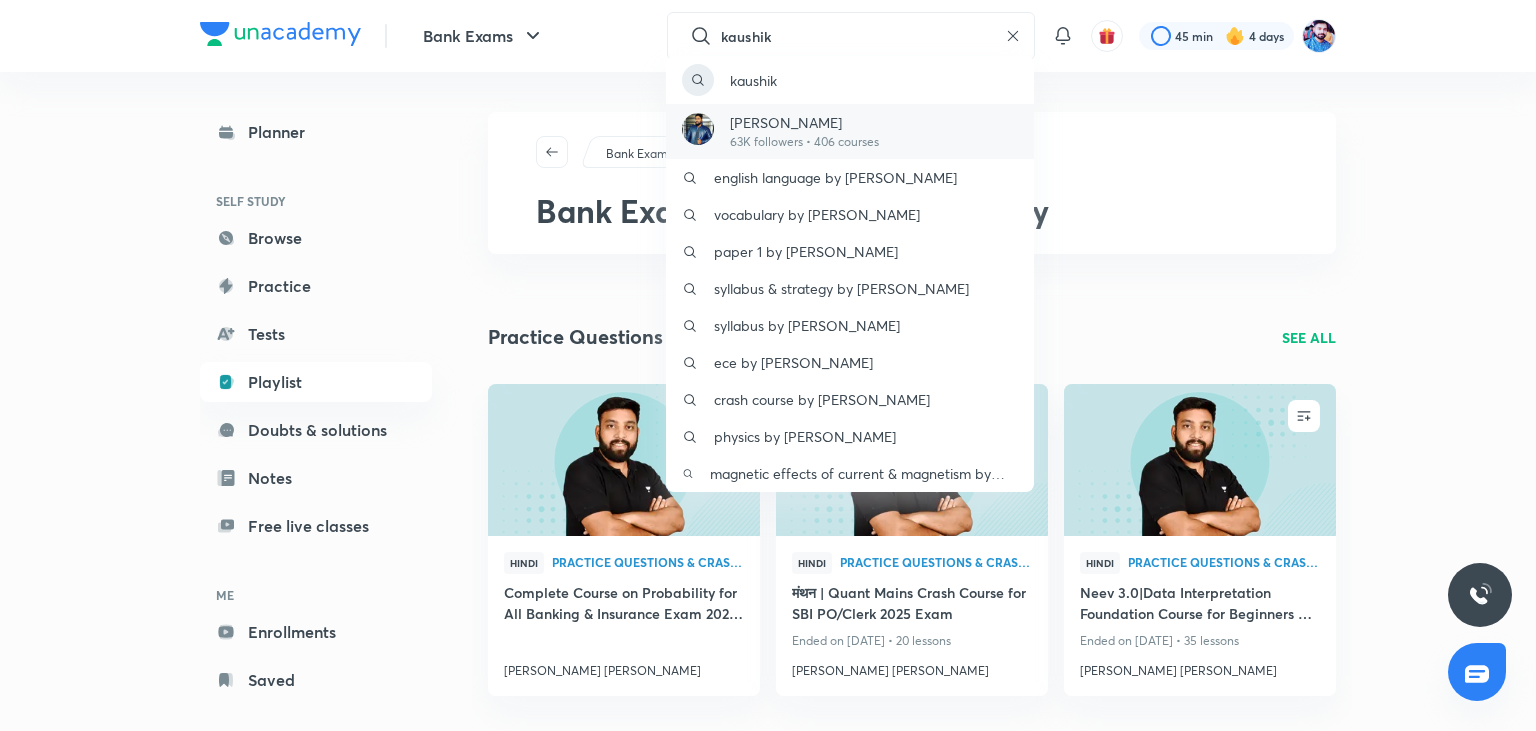 click on "63K followers • 406 courses" at bounding box center (804, 142) 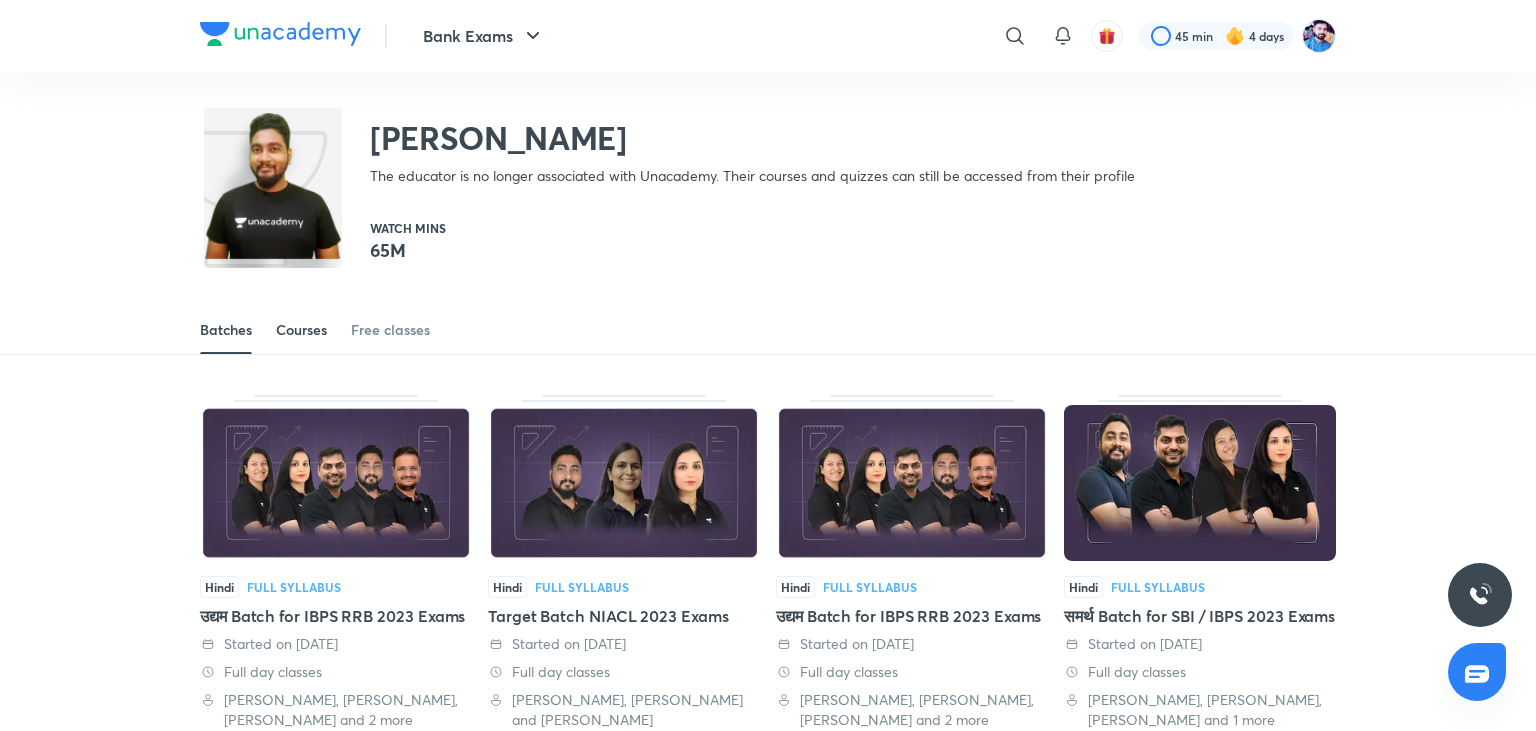 click on "Courses" at bounding box center (301, 330) 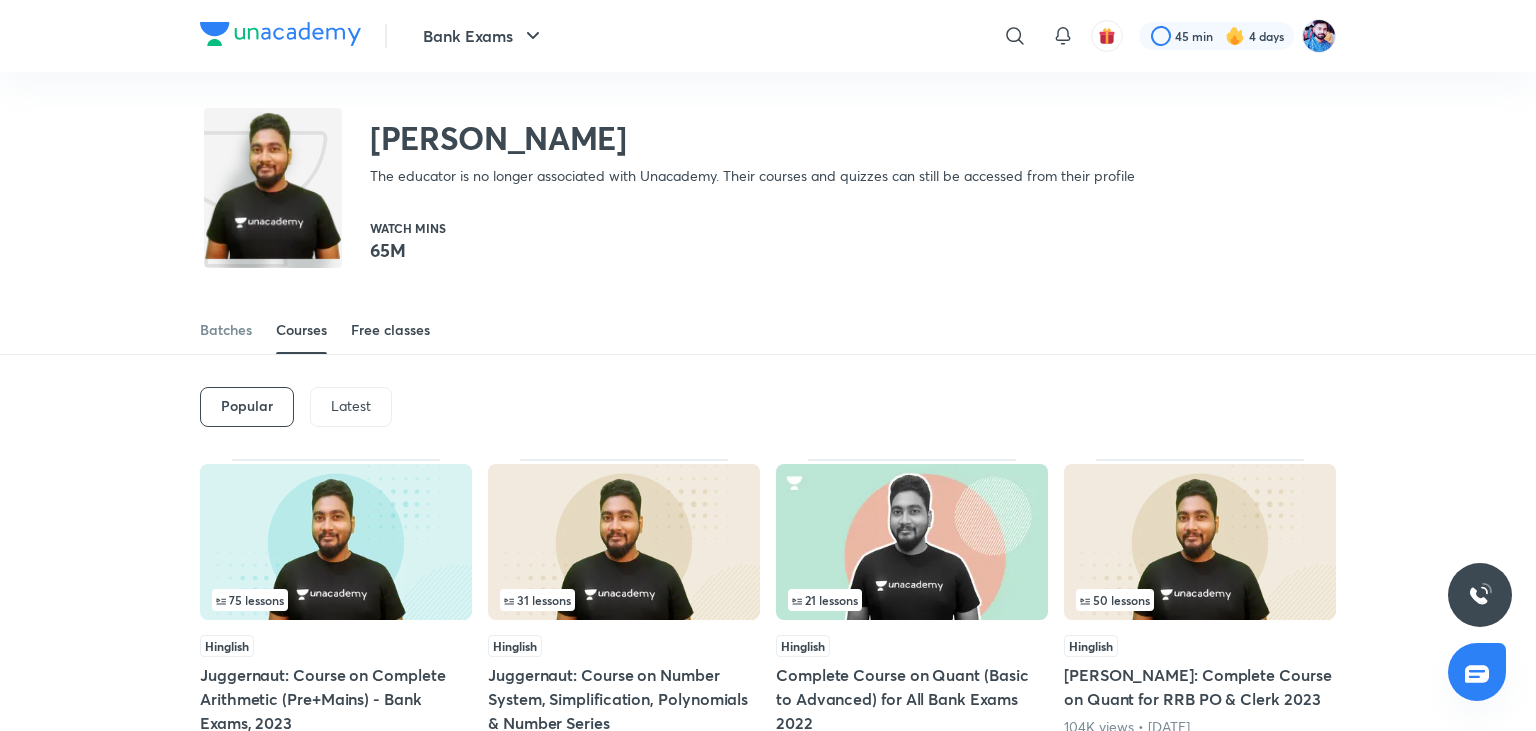 click on "Free classes" at bounding box center [390, 330] 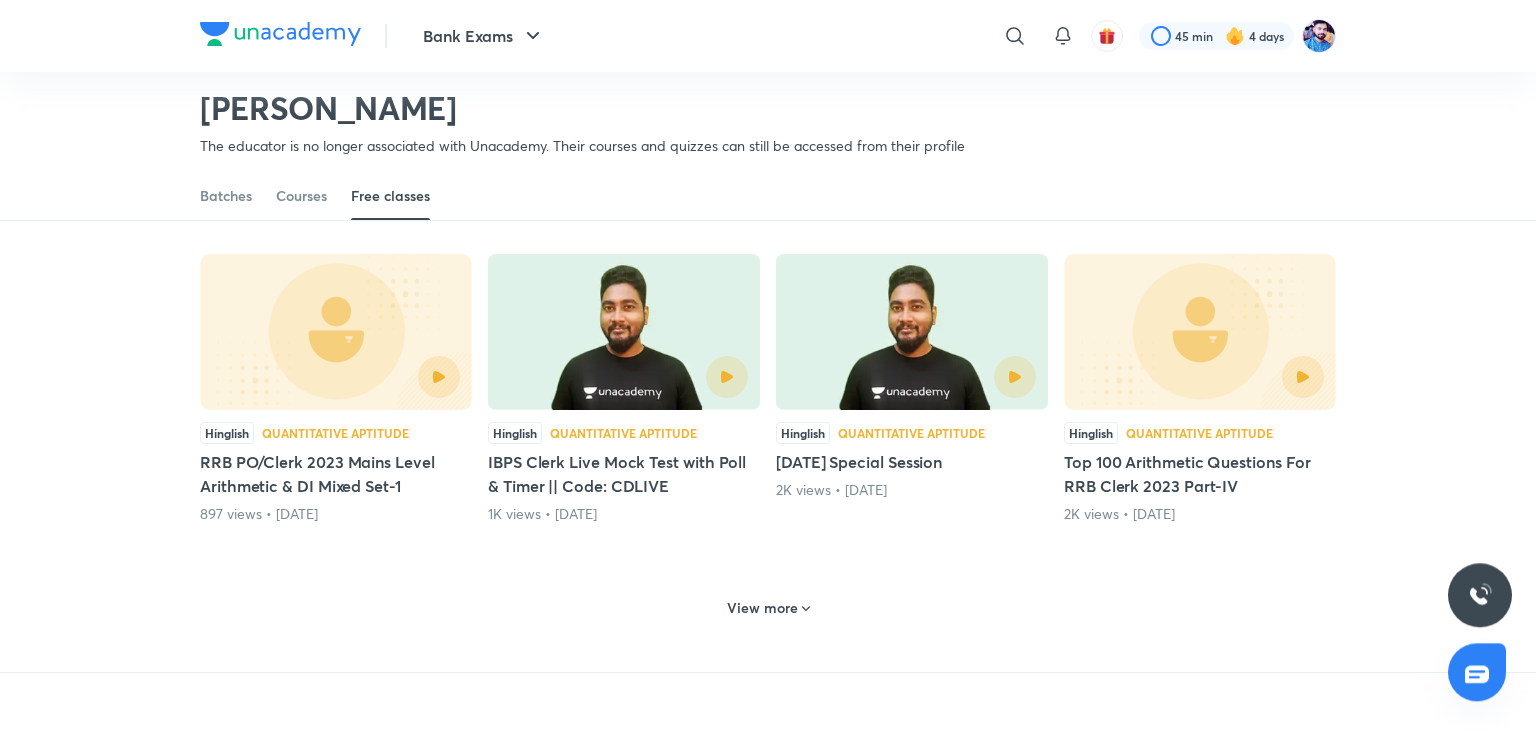 scroll, scrollTop: 925, scrollLeft: 0, axis: vertical 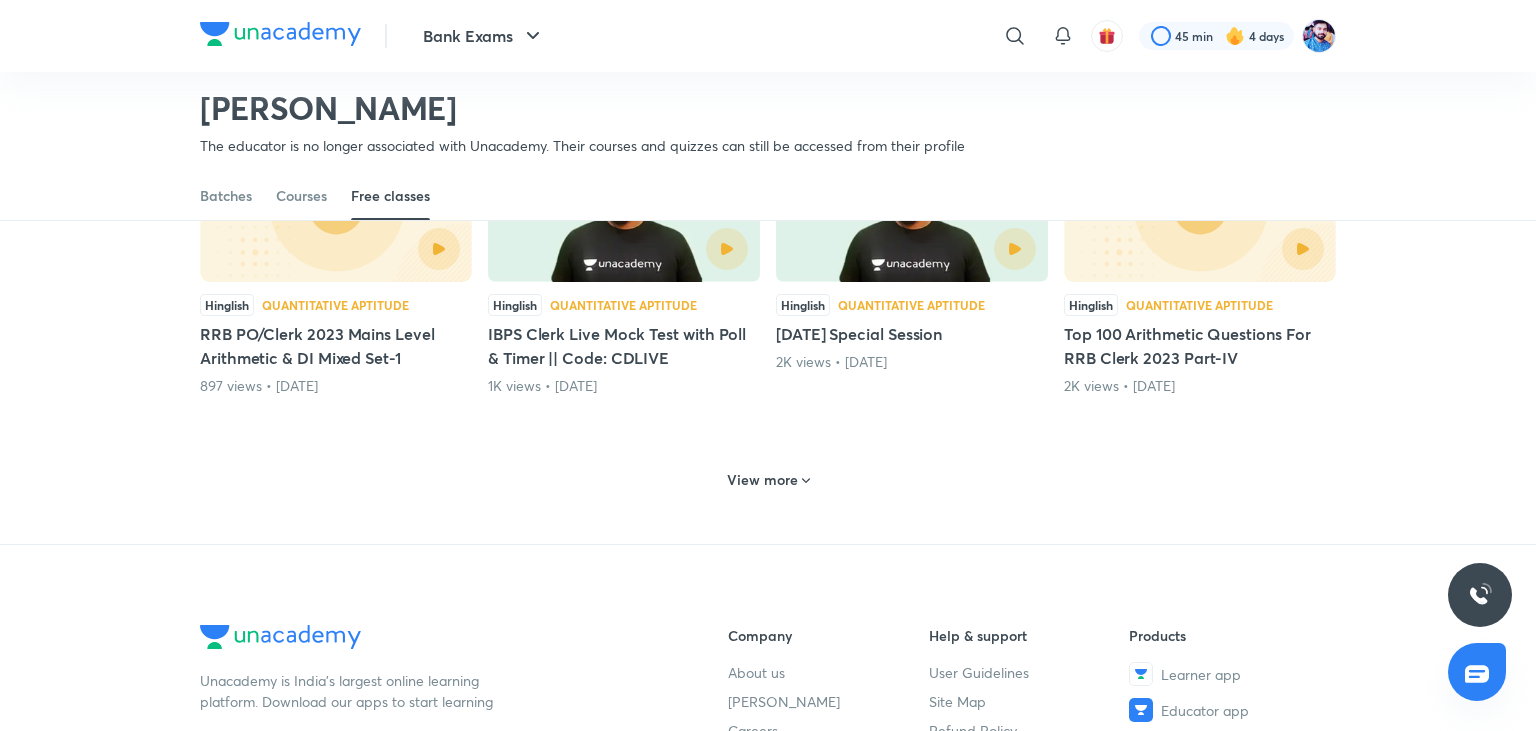 click on "View more" at bounding box center [762, 480] 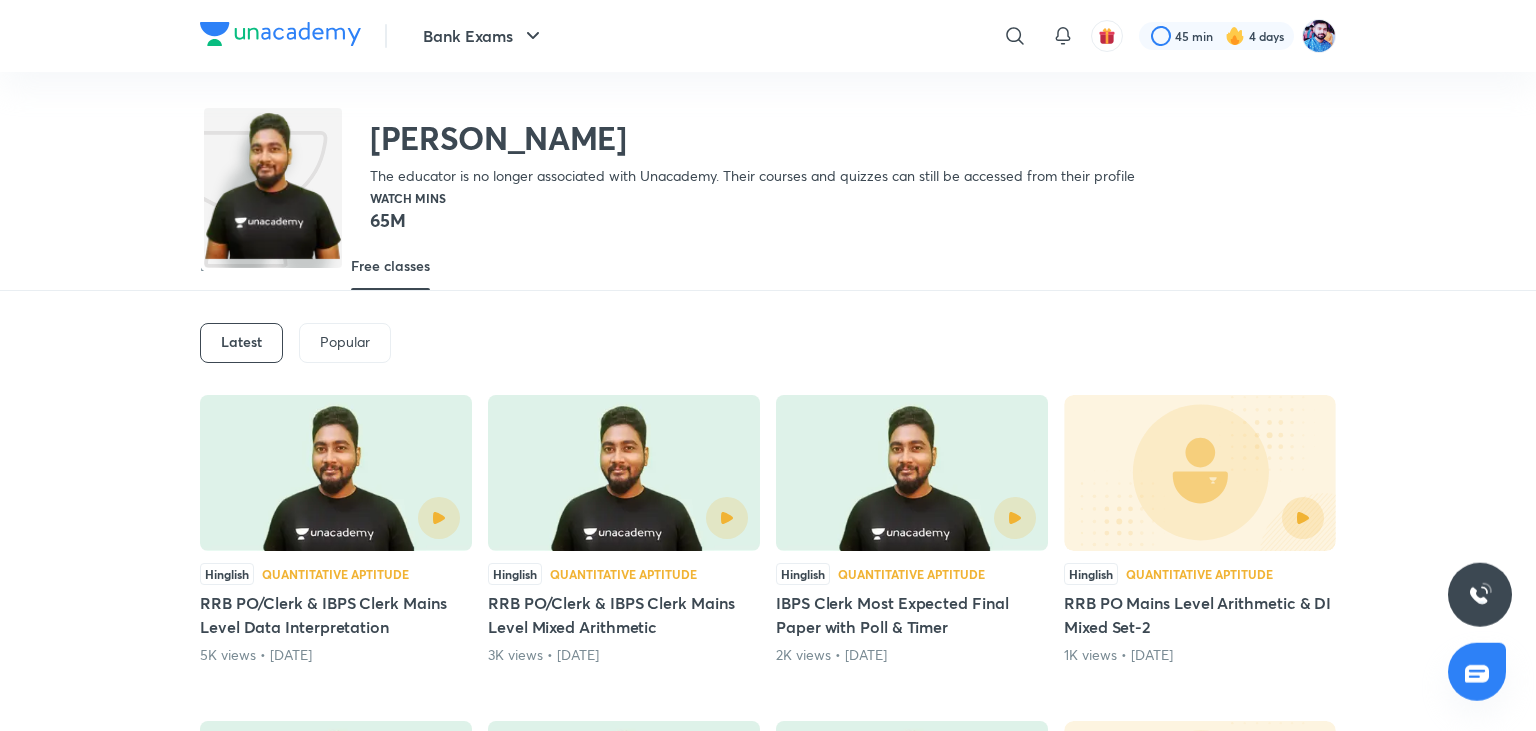 scroll, scrollTop: 0, scrollLeft: 0, axis: both 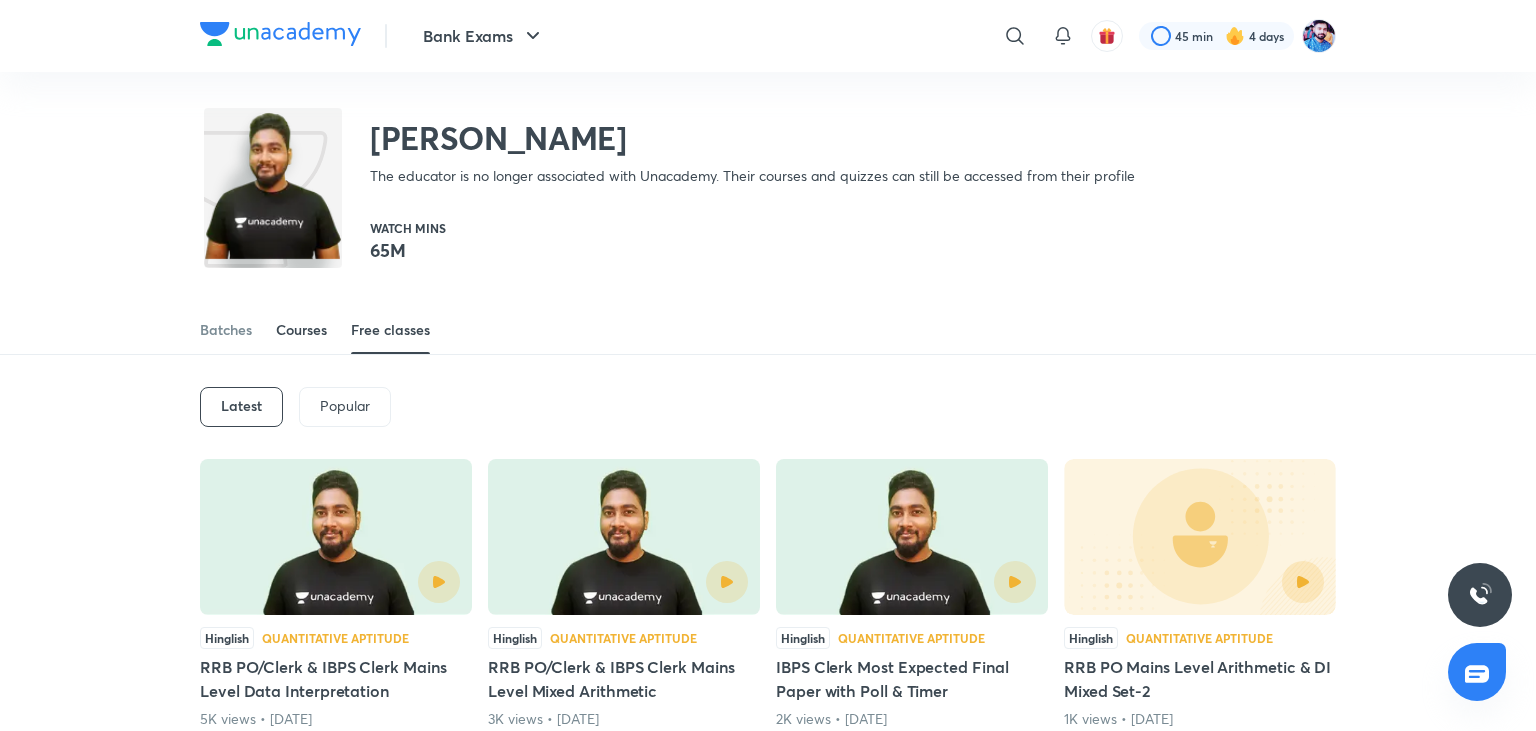 click on "Courses" at bounding box center [301, 330] 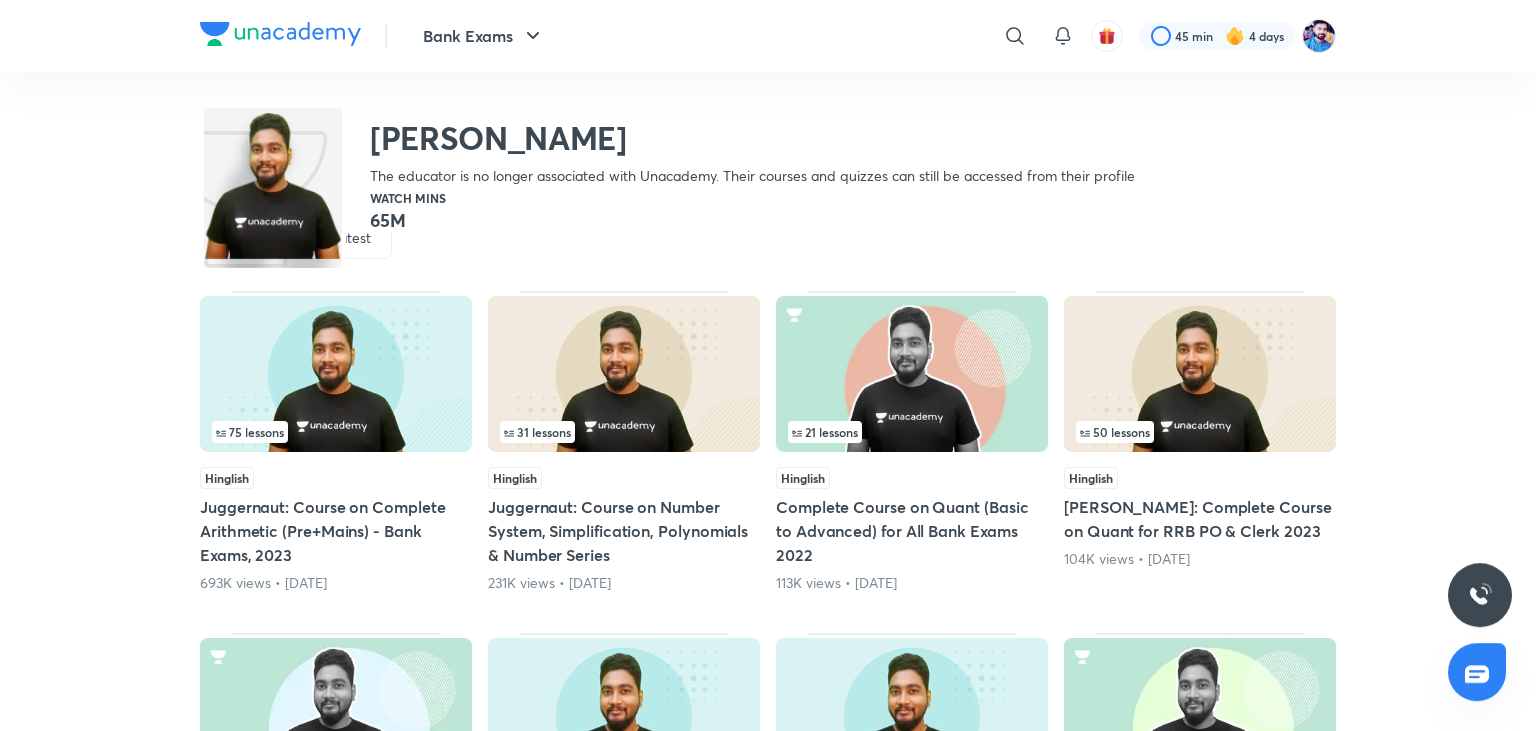 scroll, scrollTop: 204, scrollLeft: 0, axis: vertical 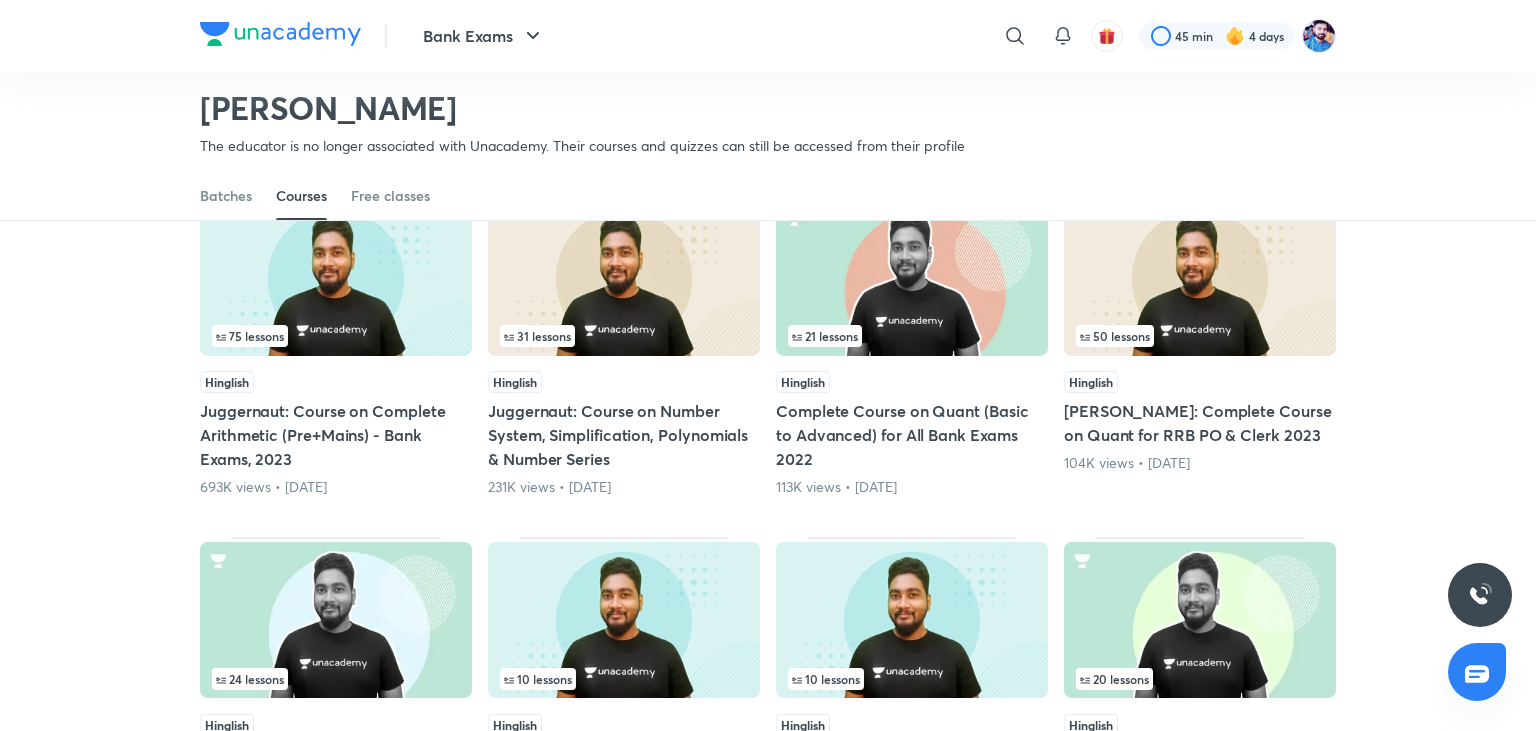 click on "Juggernaut: Course on Number System, Simplification, Polynomials & Number Series" at bounding box center (624, 435) 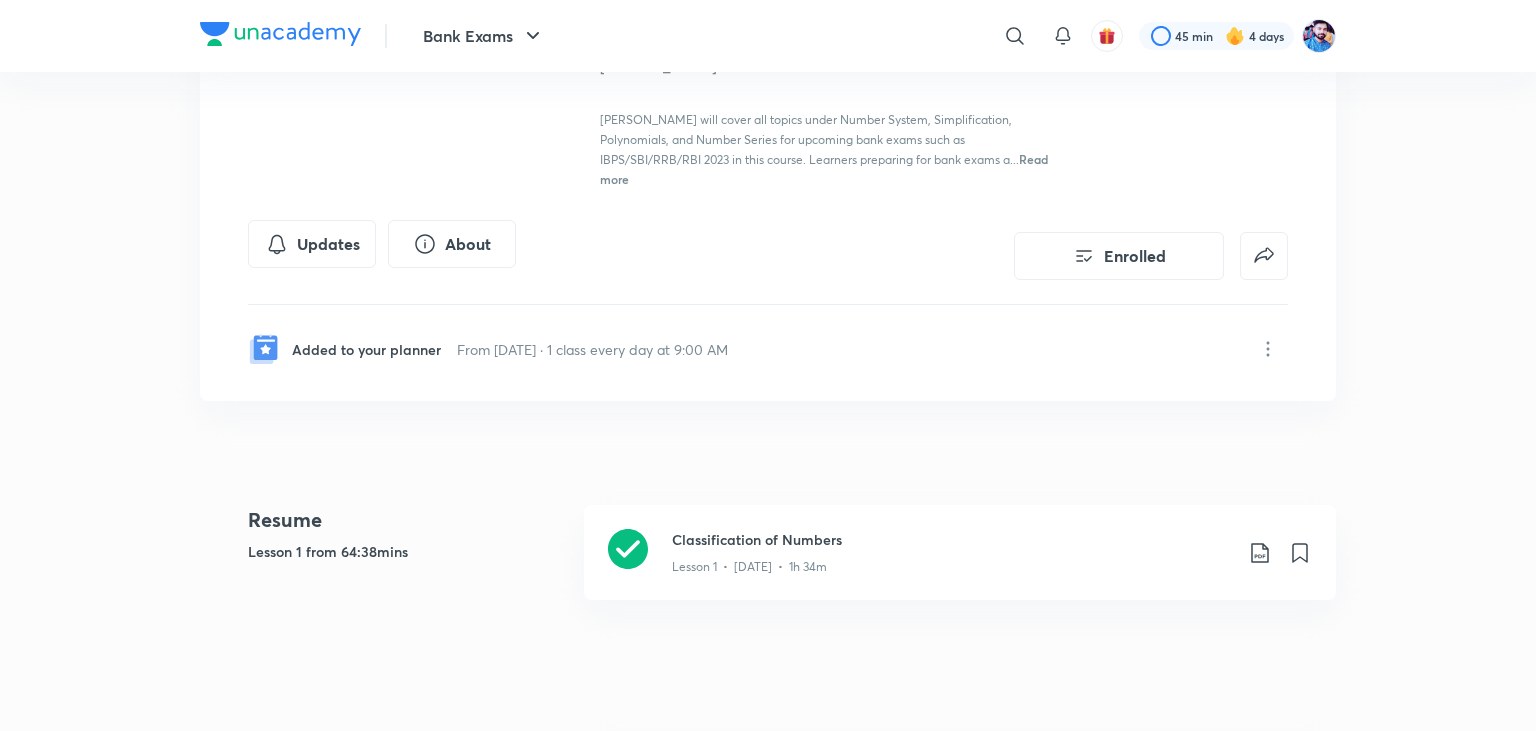 scroll, scrollTop: 315, scrollLeft: 0, axis: vertical 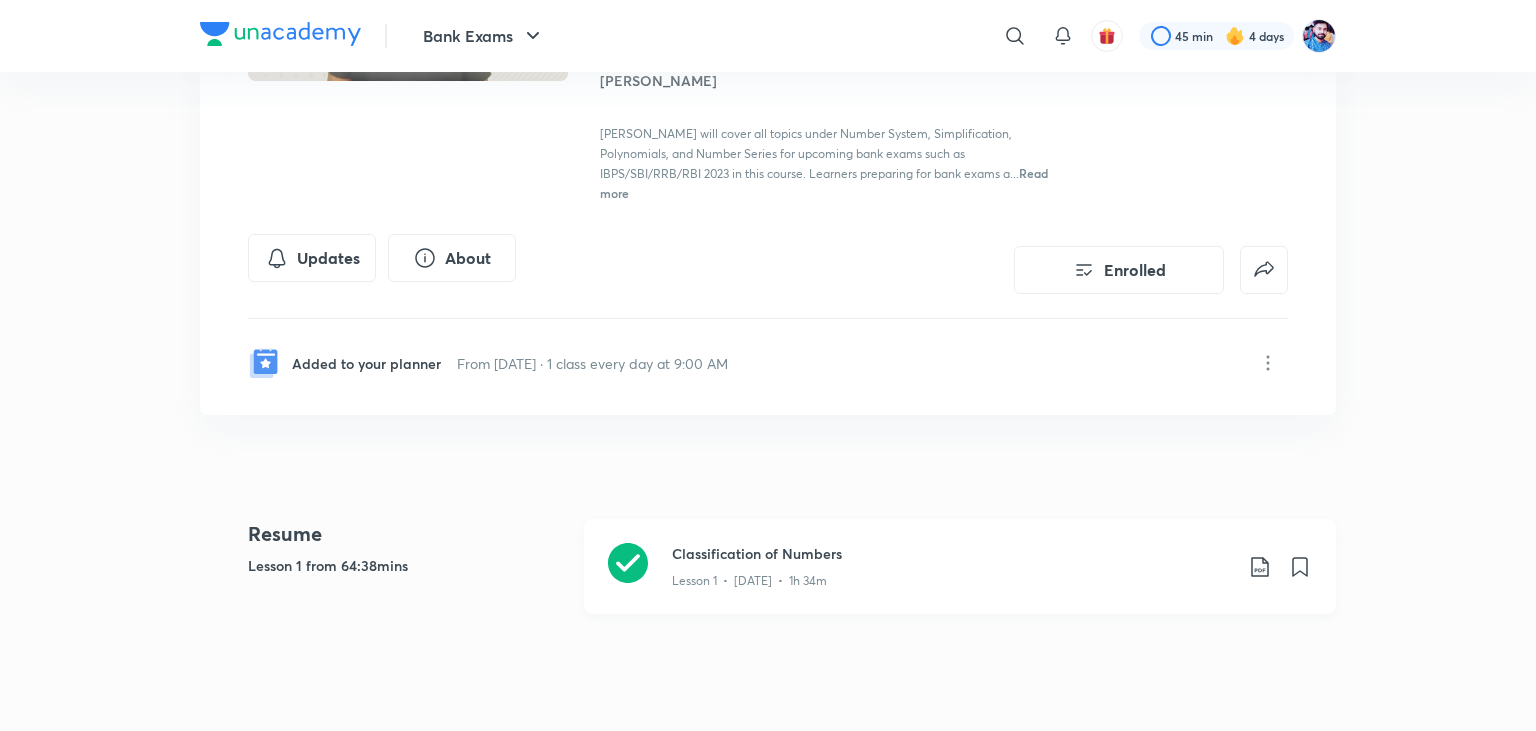 click 